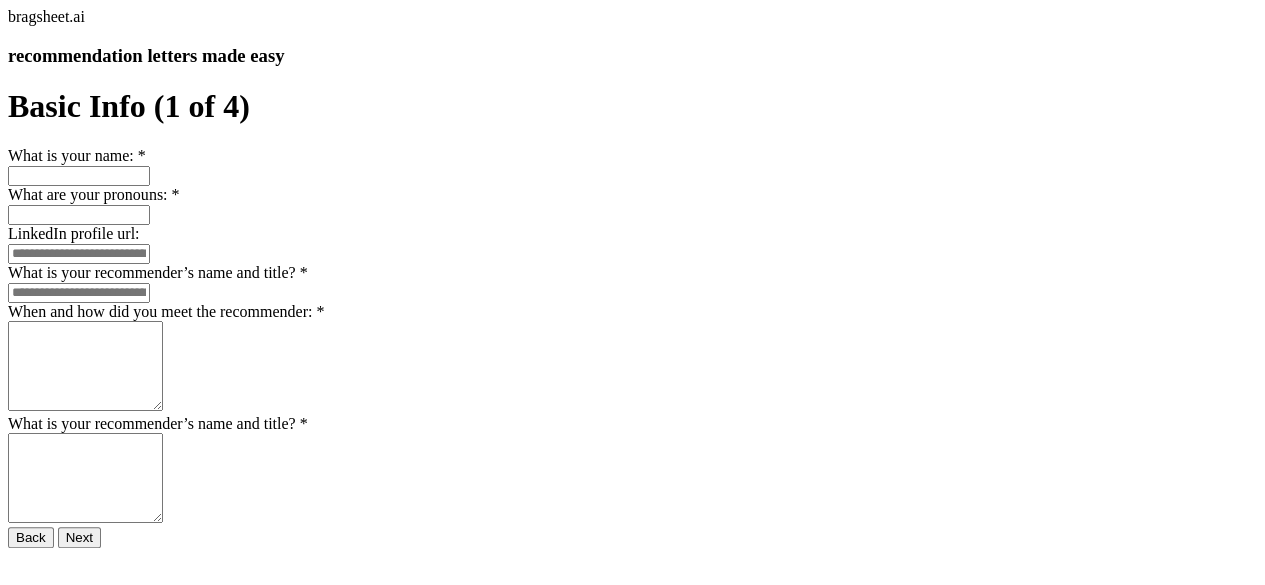 scroll, scrollTop: 18, scrollLeft: 0, axis: vertical 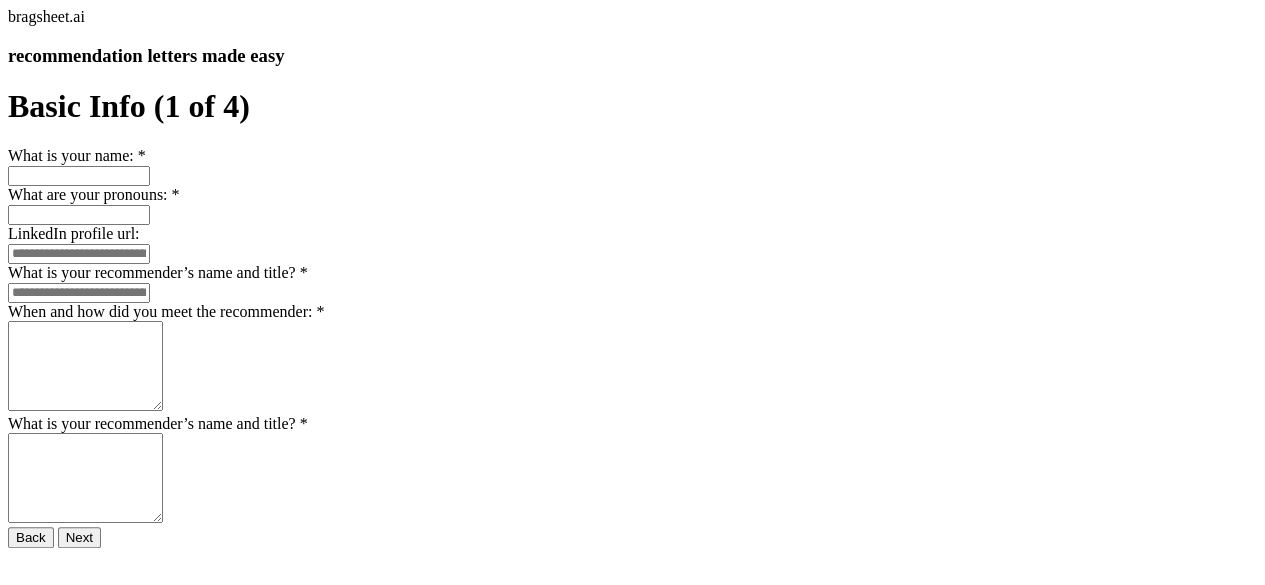 click on "What is your name:   *" at bounding box center (79, 176) 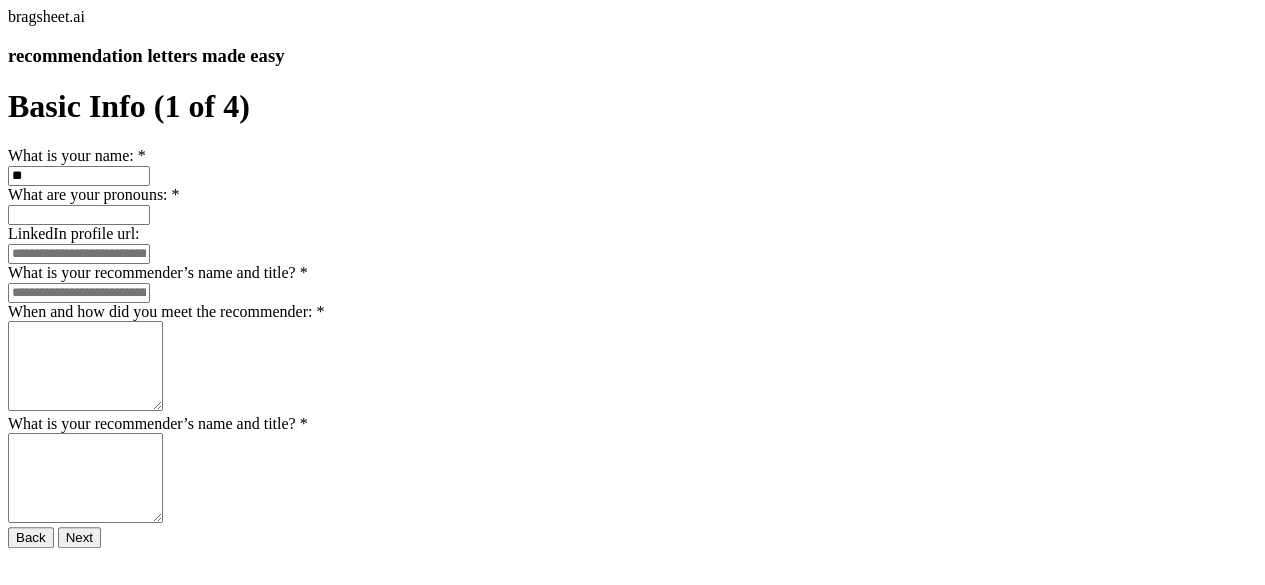 type on "*" 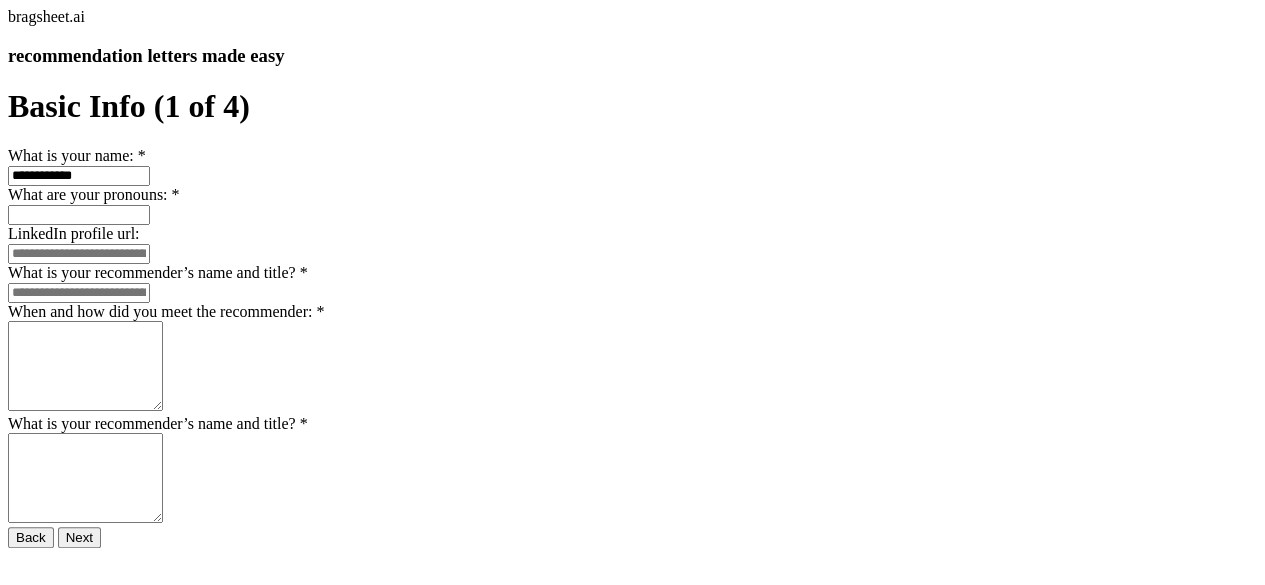 type on "**********" 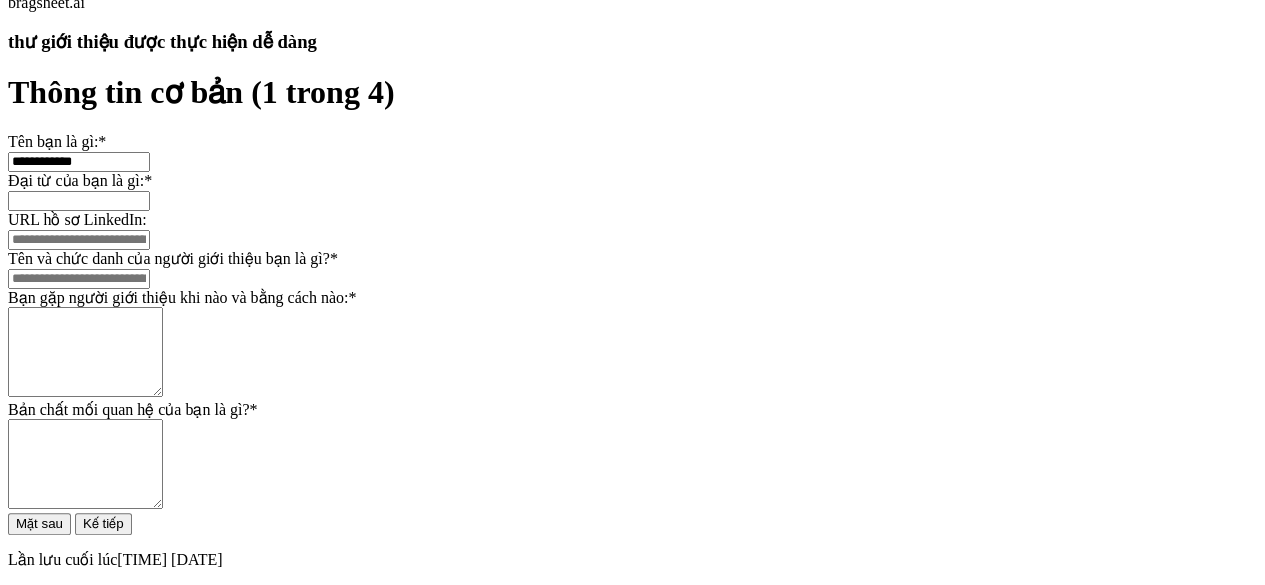 scroll, scrollTop: 204, scrollLeft: 0, axis: vertical 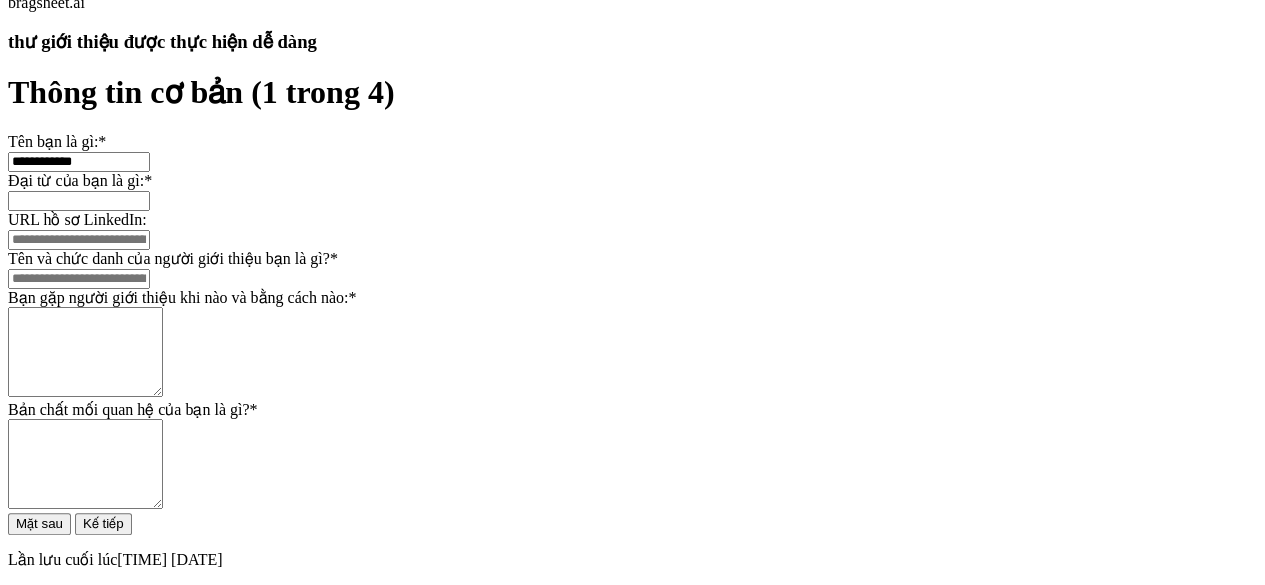 click on "Đại từ của bạn là gì:  *" at bounding box center [79, 201] 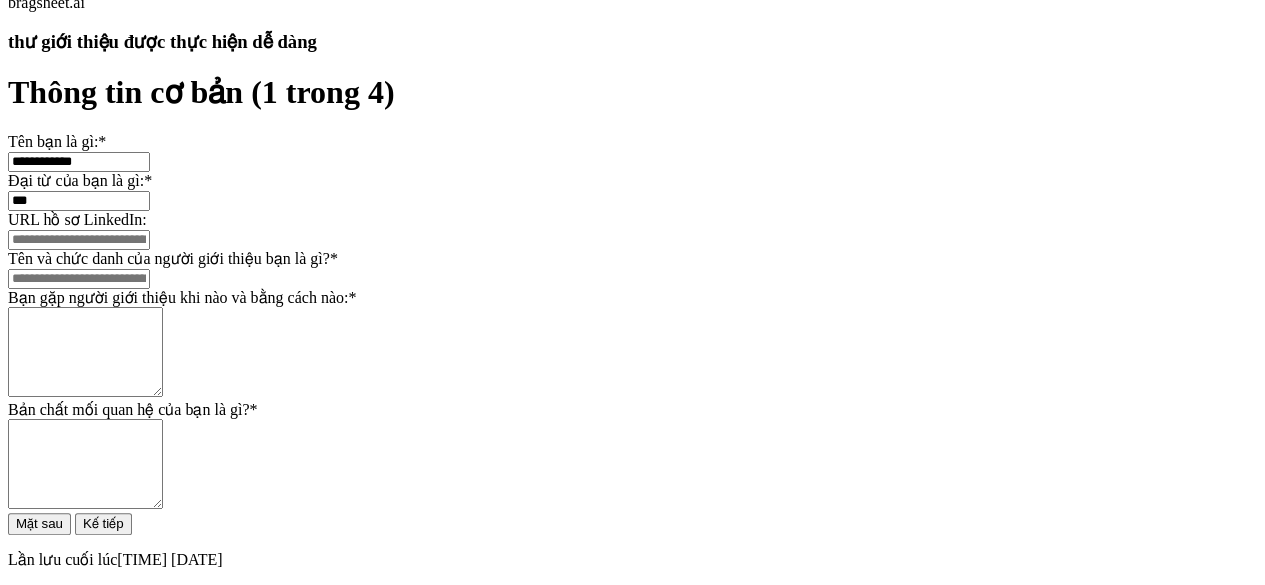 scroll, scrollTop: 316, scrollLeft: 0, axis: vertical 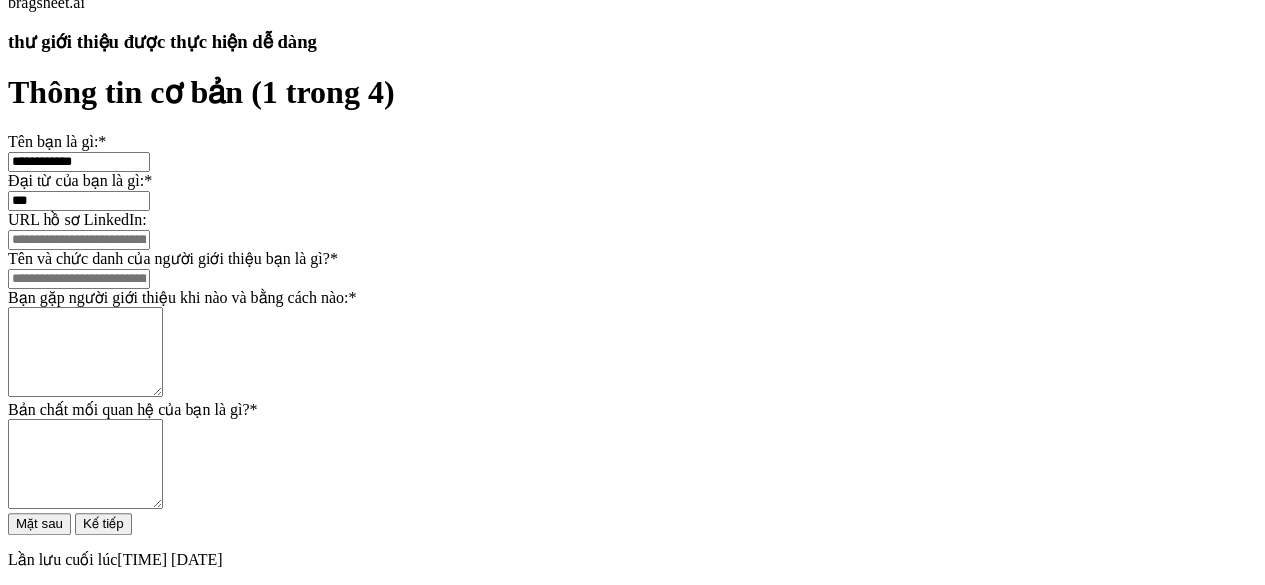 type on "***" 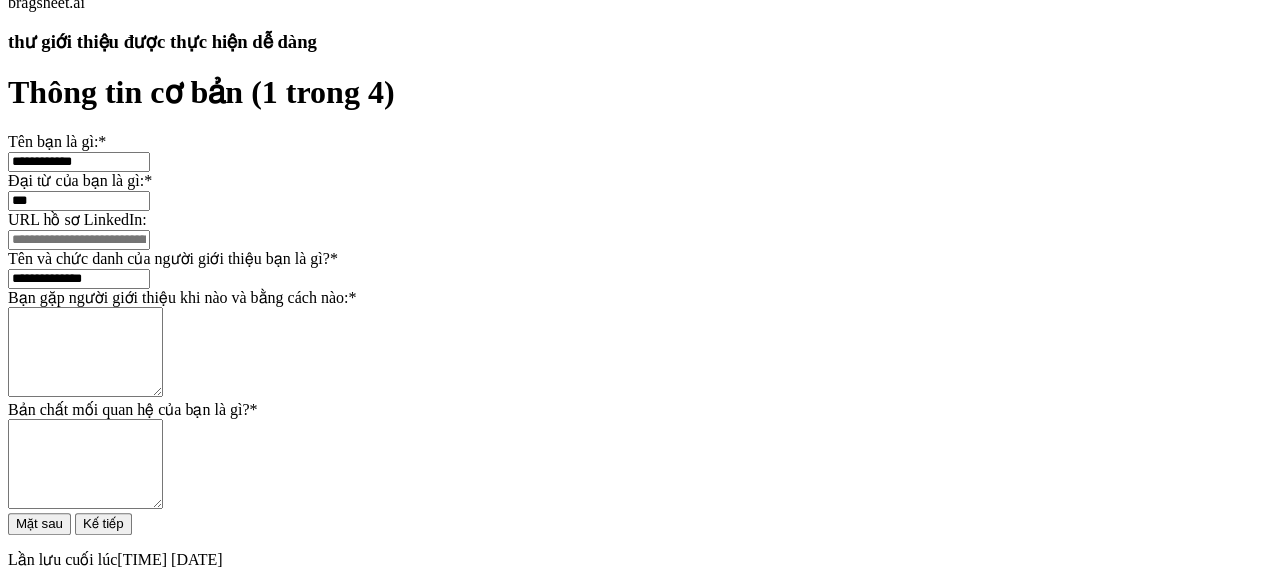 scroll, scrollTop: 452, scrollLeft: 0, axis: vertical 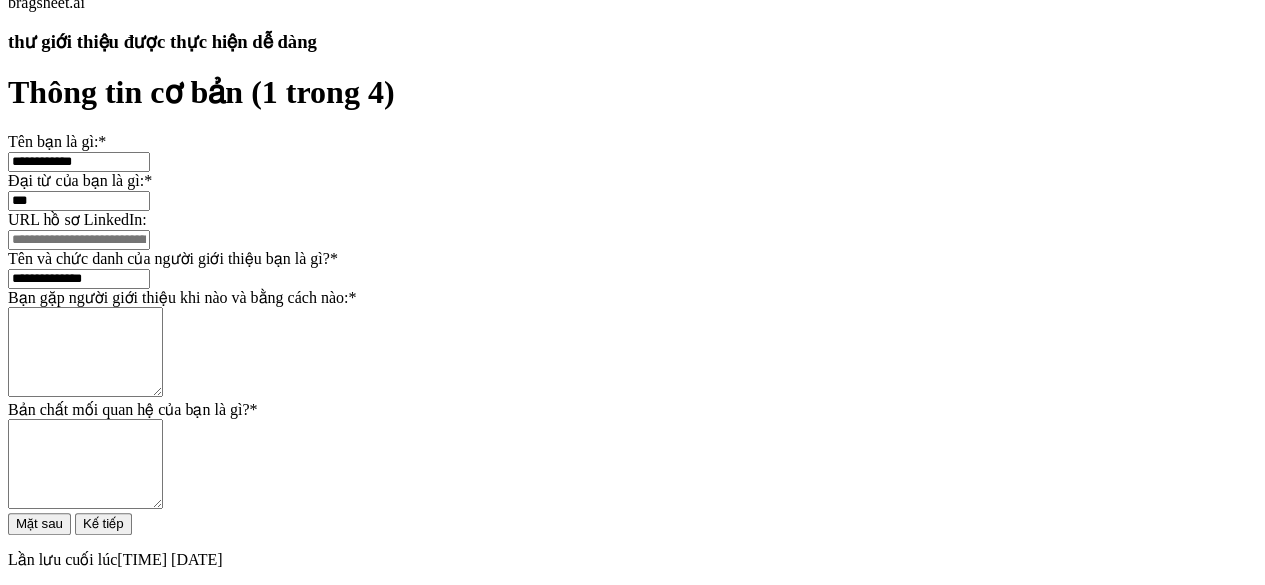 type on "**********" 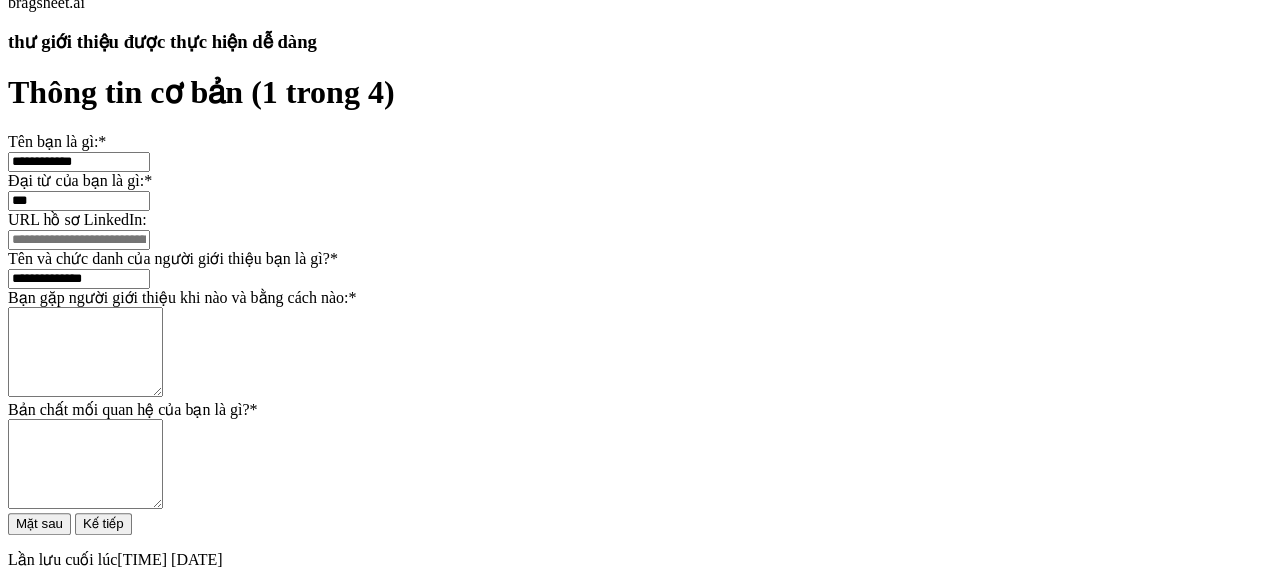 scroll, scrollTop: 388, scrollLeft: 0, axis: vertical 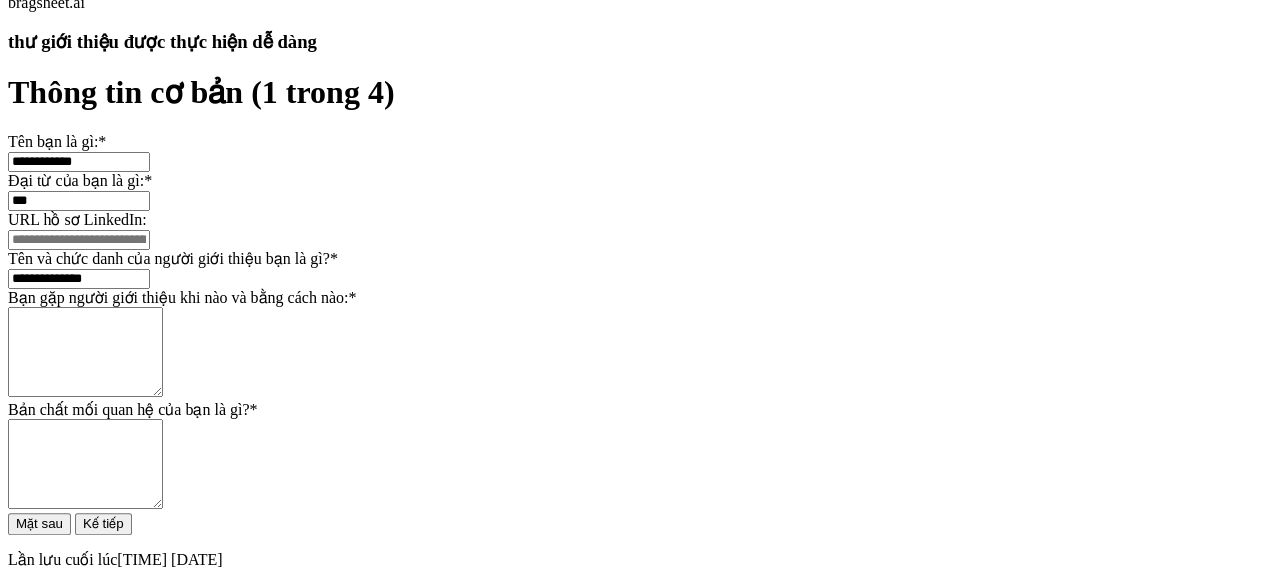 click on "URL hồ sơ LinkedIn:" at bounding box center [79, 240] 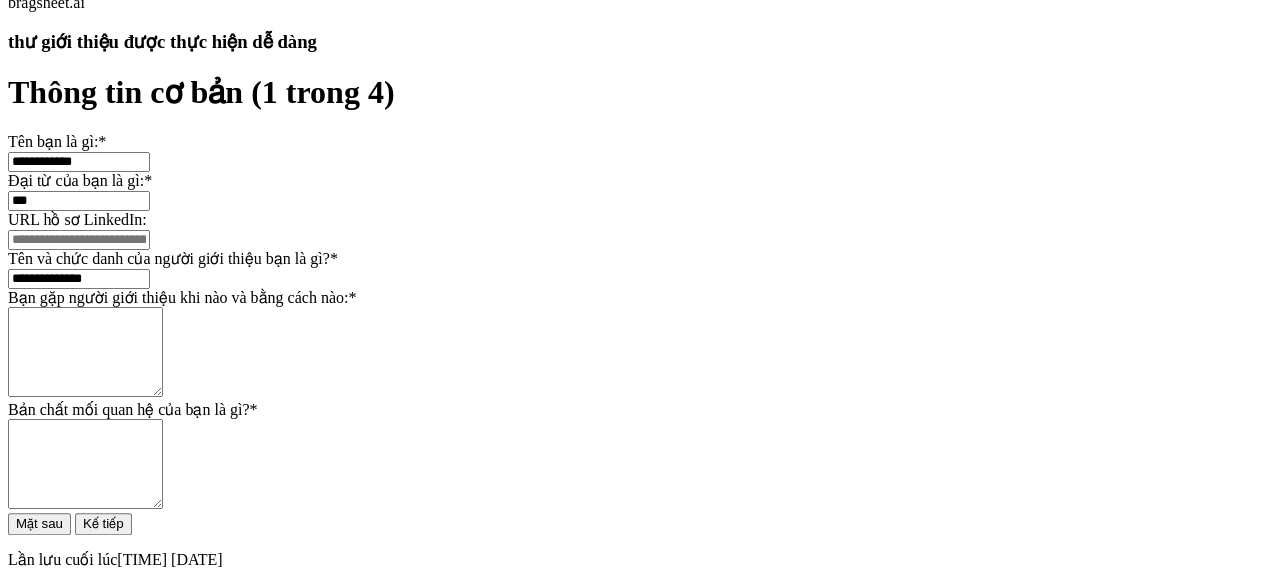 paste on "[REDACTED]" 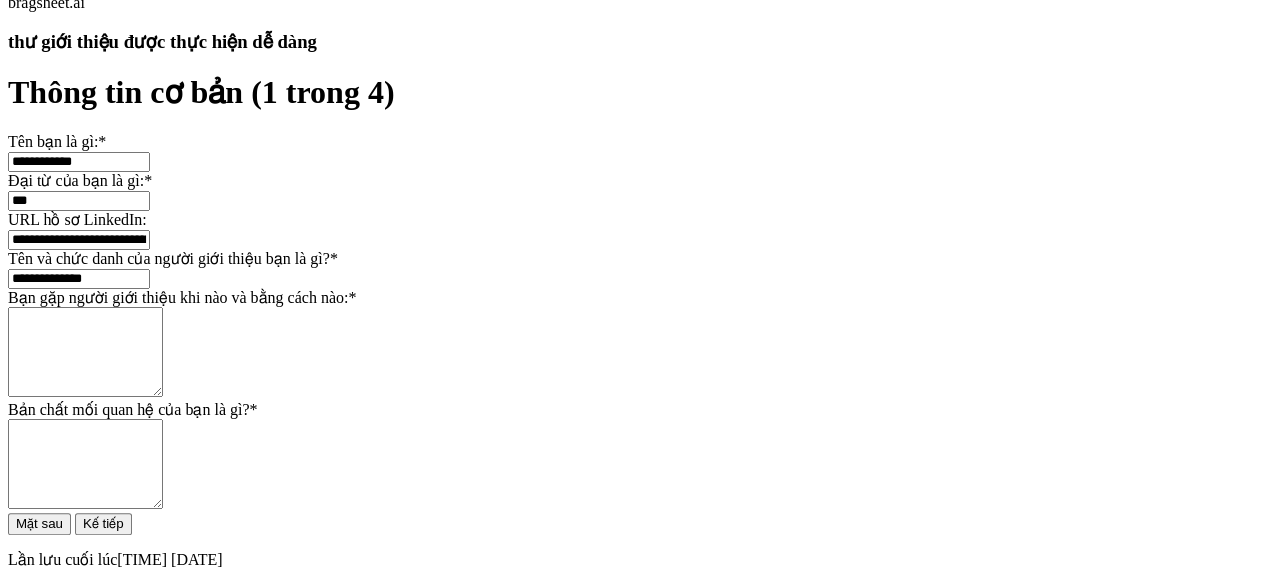 type on "[REDACTED]" 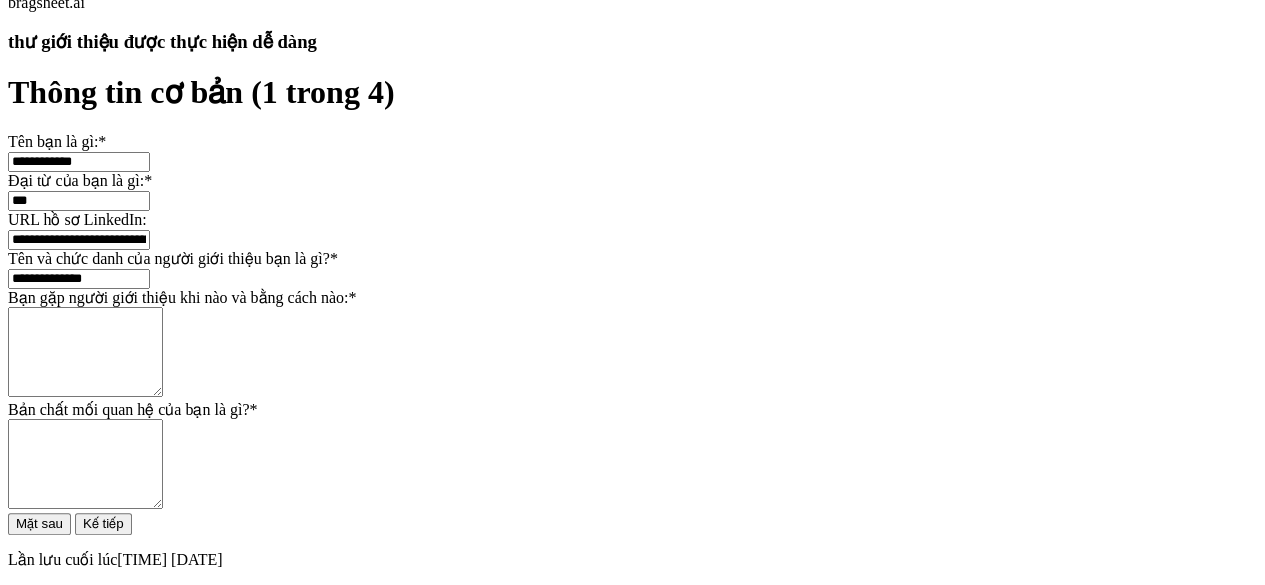 paste on "**********" 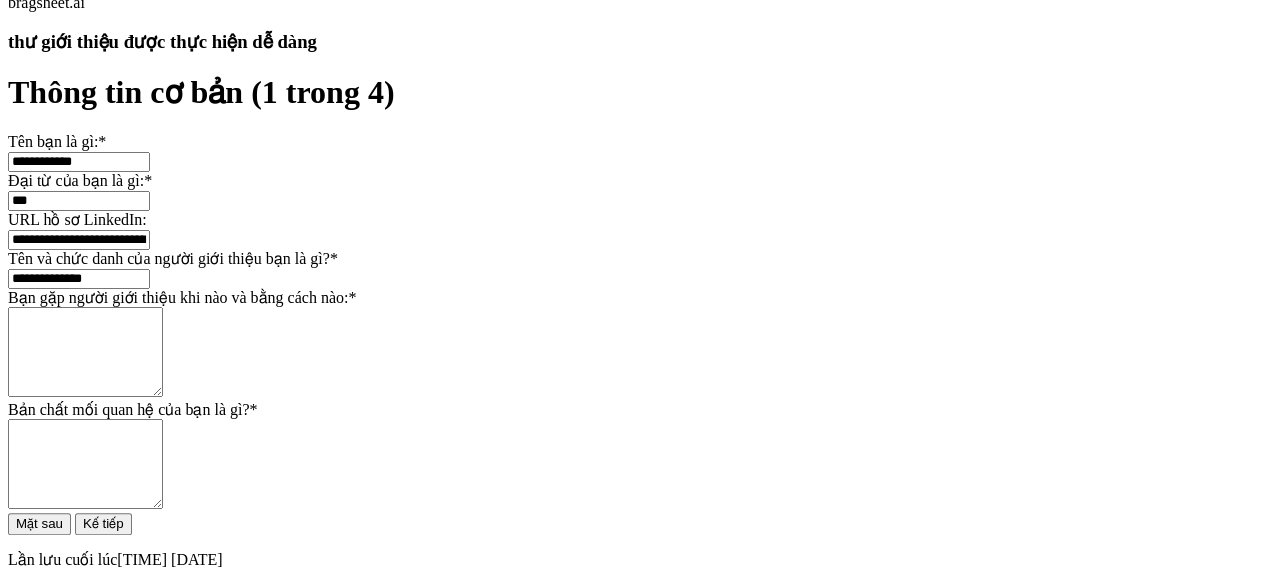 type on "**********" 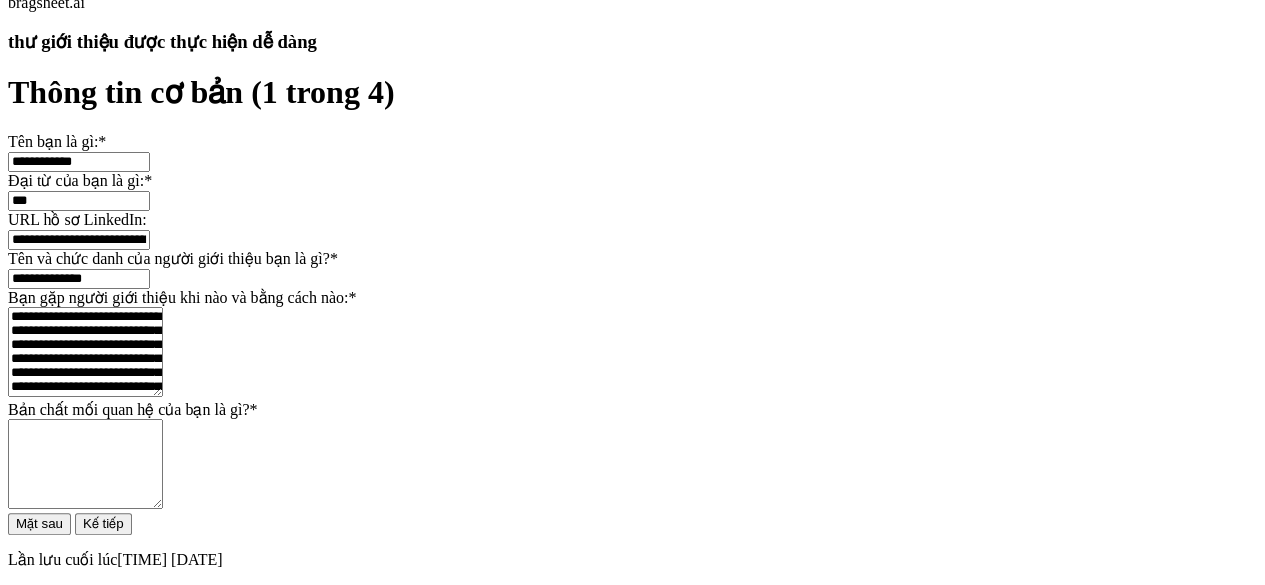 drag, startPoint x: 765, startPoint y: 127, endPoint x: 166, endPoint y: 73, distance: 601.42914 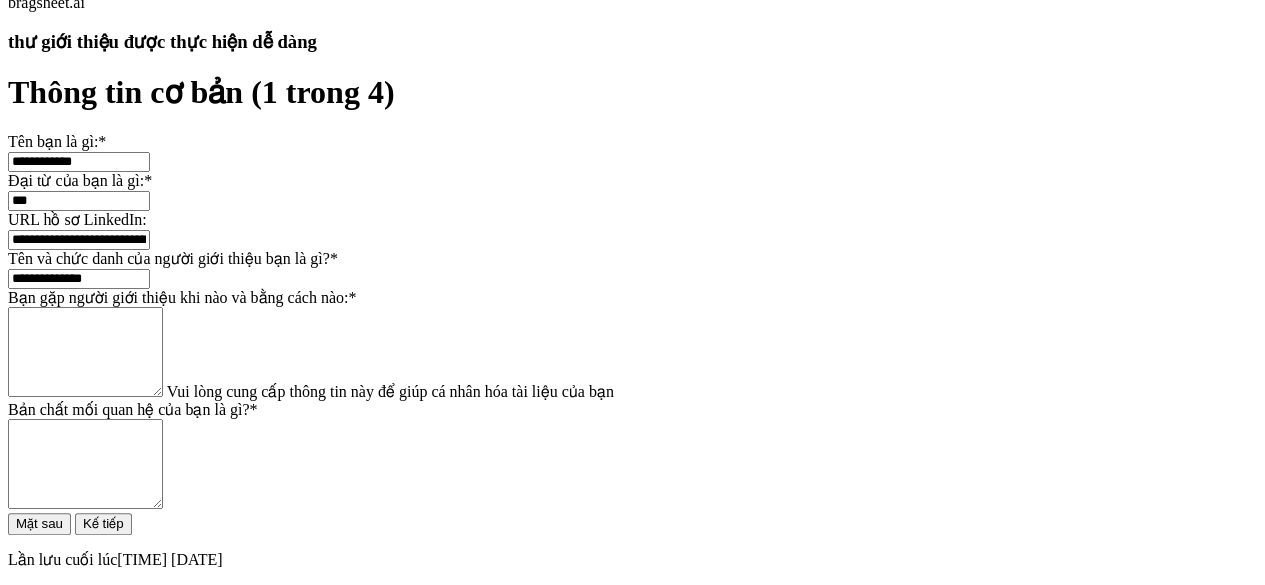 paste on "**********" 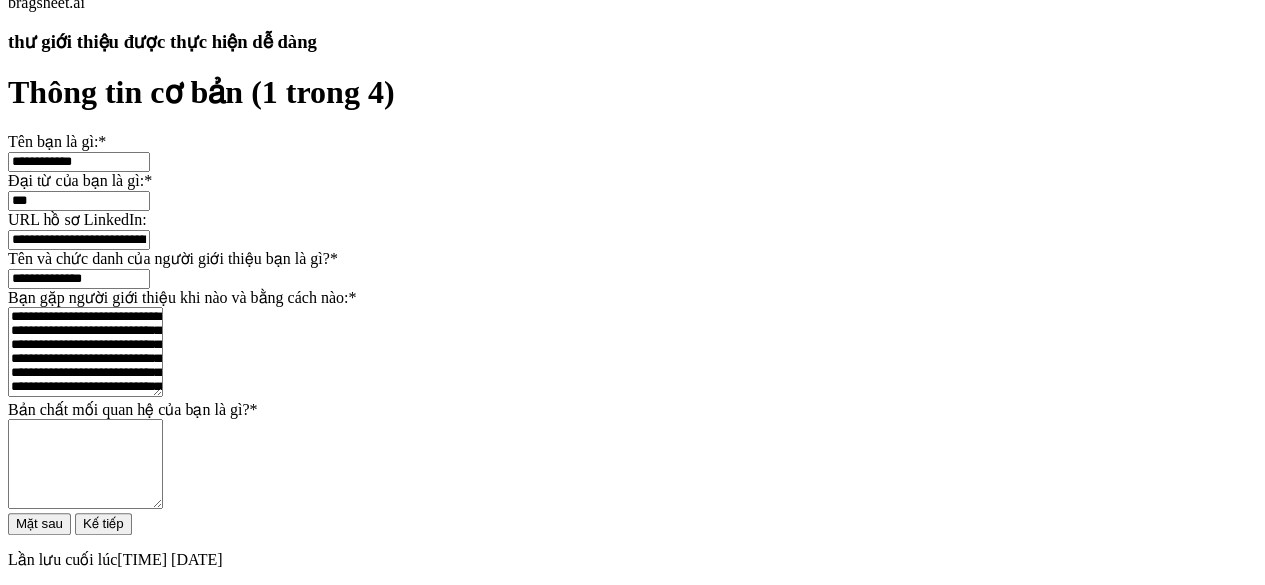 click on "Bản chất mối quan hệ của bạn là gì?  *" at bounding box center [85, 464] 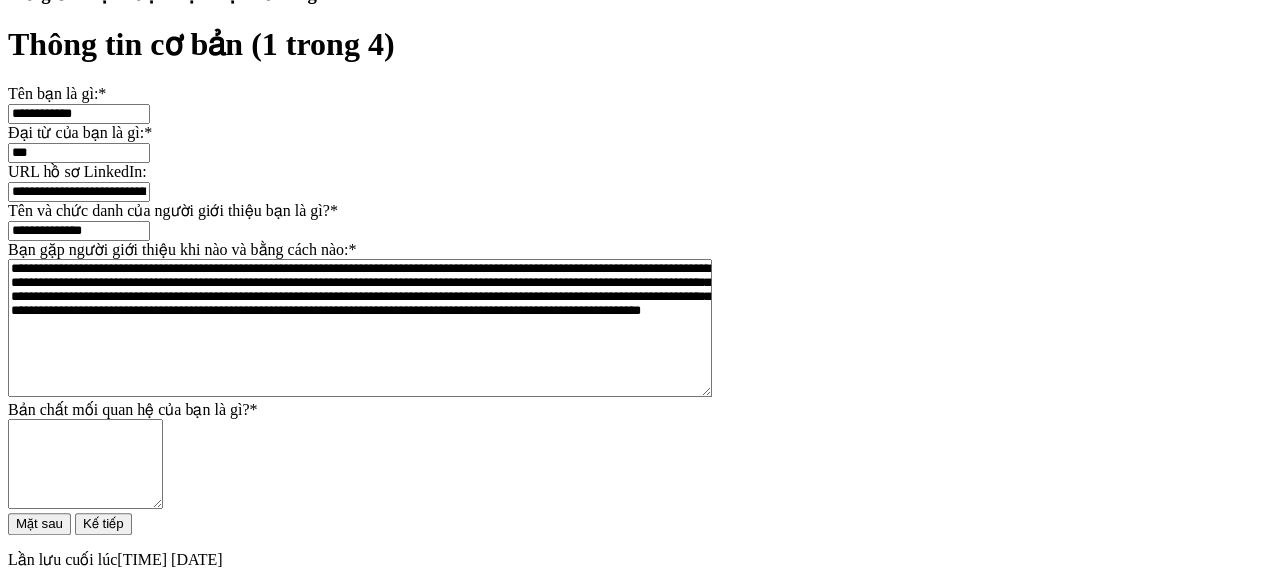 type on "[REDACTED]" 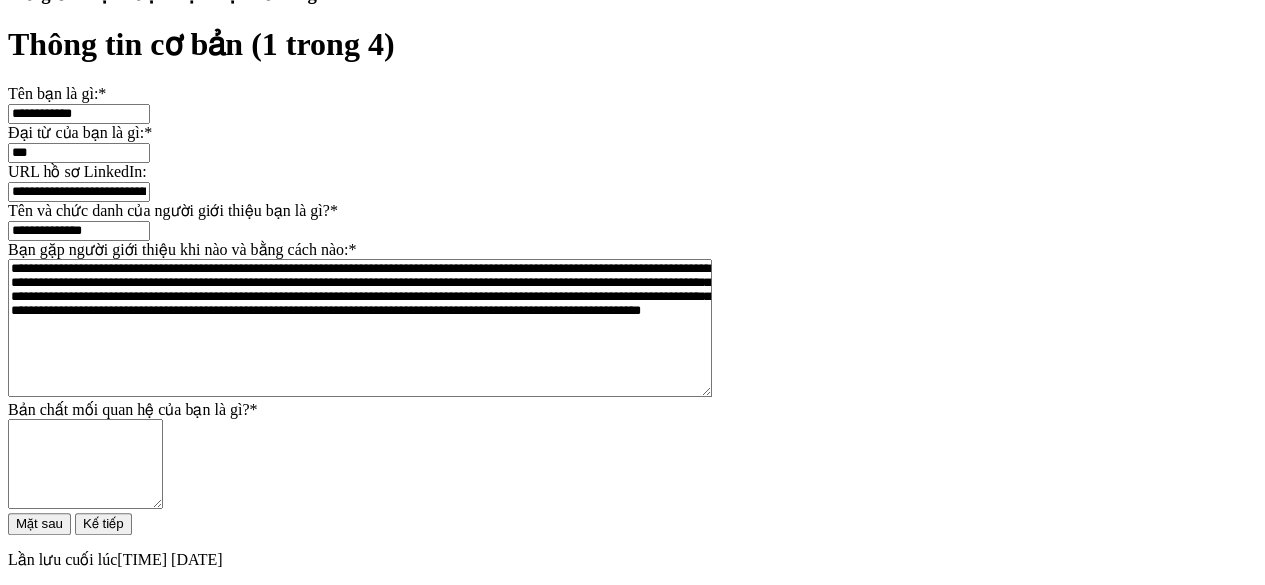 scroll, scrollTop: 40, scrollLeft: 0, axis: vertical 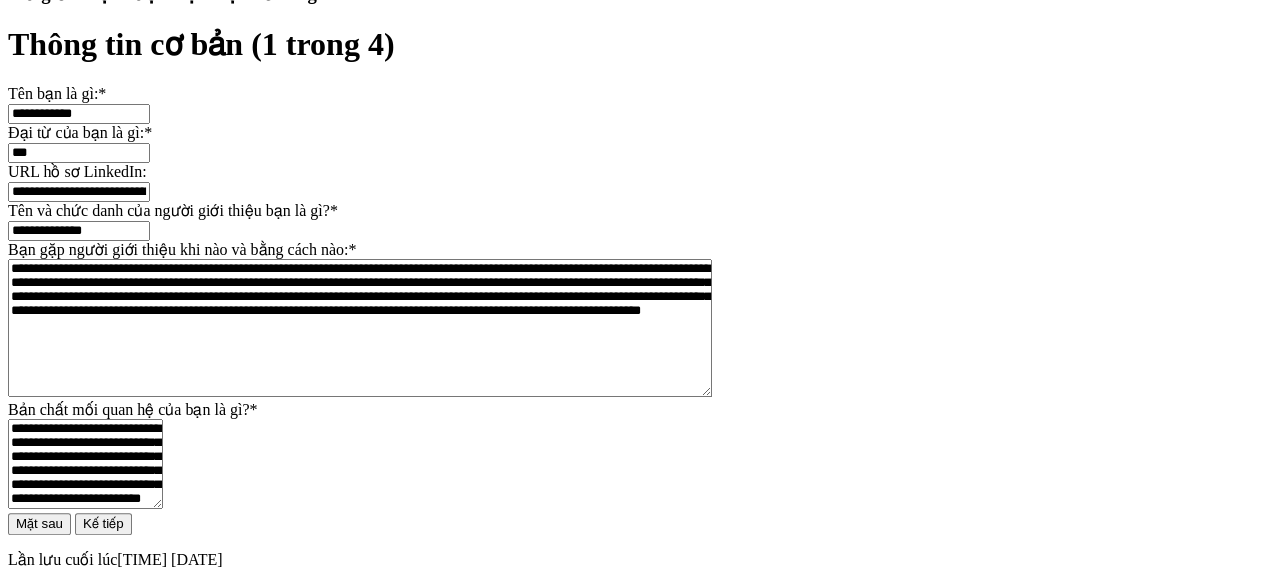 type on "**********" 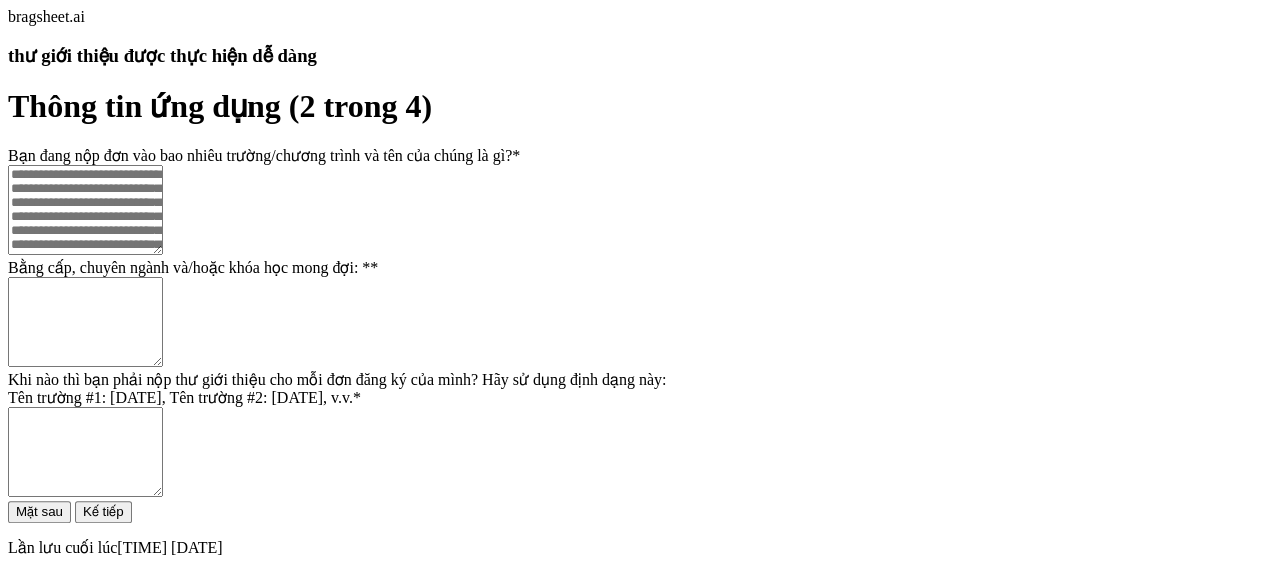 scroll, scrollTop: 76, scrollLeft: 0, axis: vertical 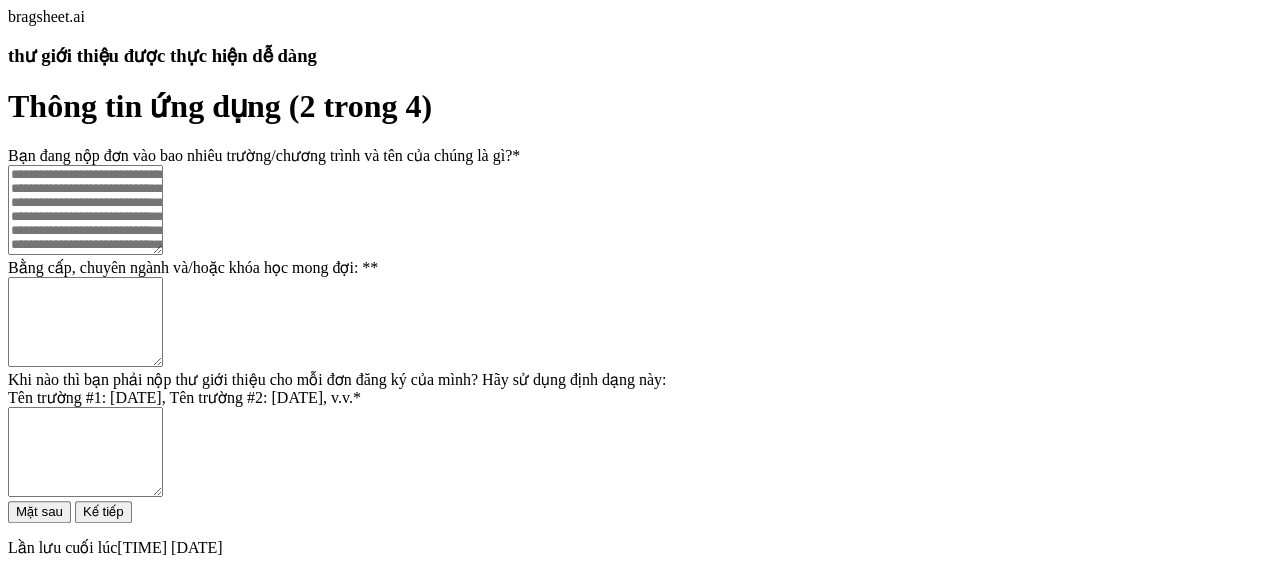 click on "Bằng cấp, chuyên ngành và/hoặc khóa học mong đợi:  *" at bounding box center [85, 322] 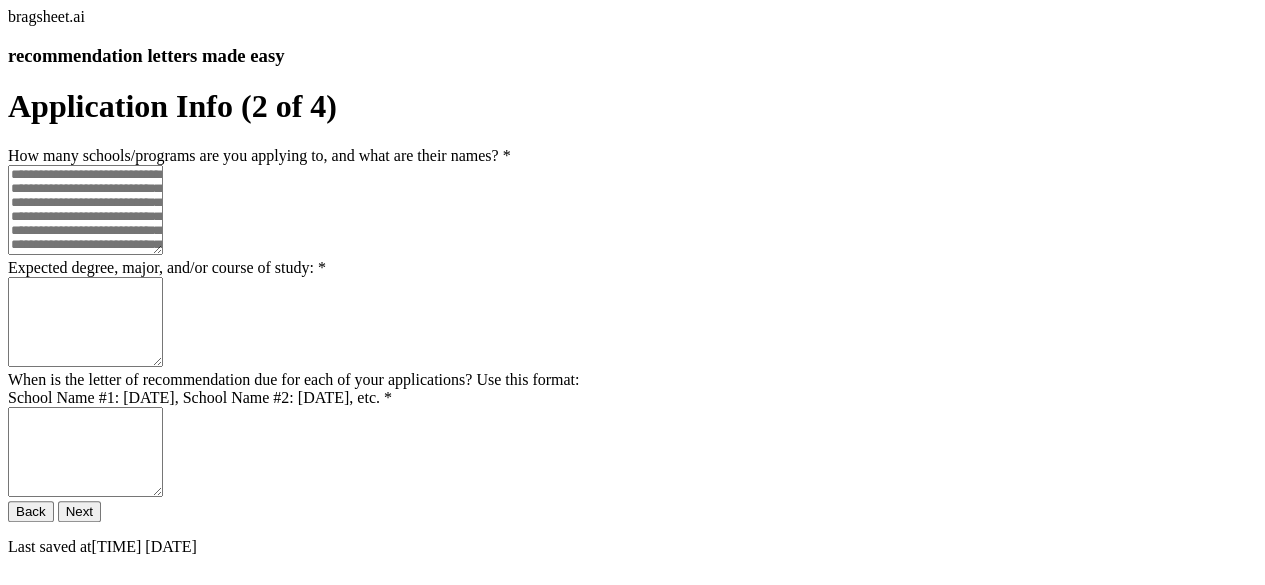 click on "Expected degree, major, and/or course of study:   *" at bounding box center (85, 322) 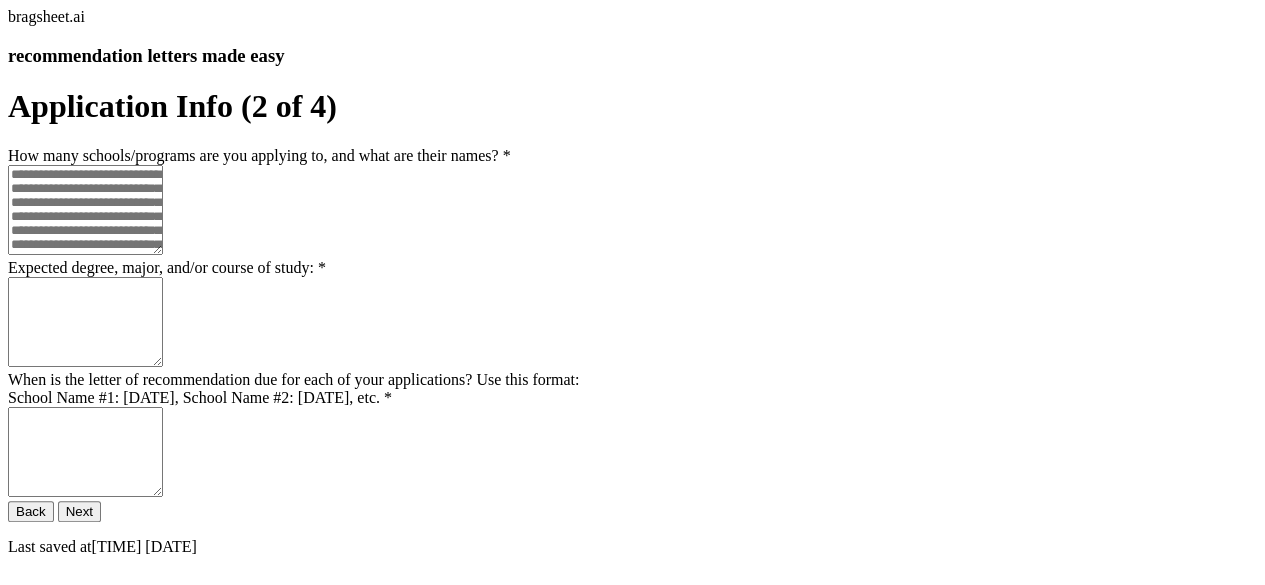 scroll, scrollTop: 350, scrollLeft: 0, axis: vertical 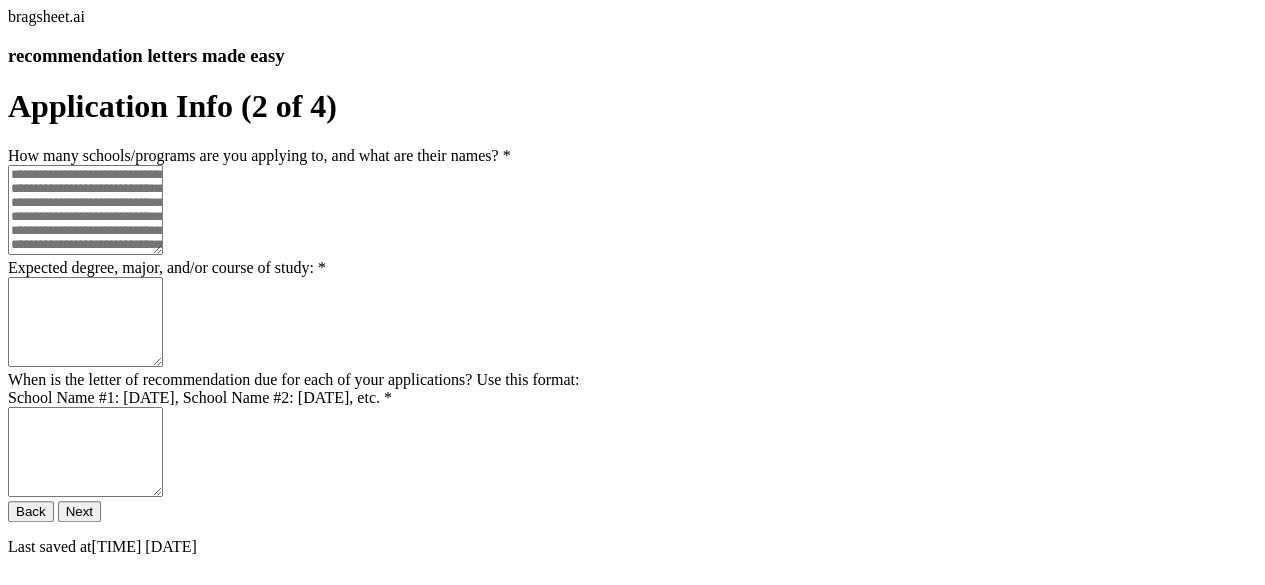 click on "bragsheet.ai   recommendation letters made easy   Application Info (2 of 4)   How many schools/programs are you applying to, and what are
their names?   *         Expected degree, major, and/or course of study:   *         When is the letter of recommendation due for each of your
applications? Use this format: School Name #1: [DATE],
School Name #2: [DATE], etc.   *         Back   Next   Last saved at  [TIME] [DATE]" at bounding box center [632, 282] 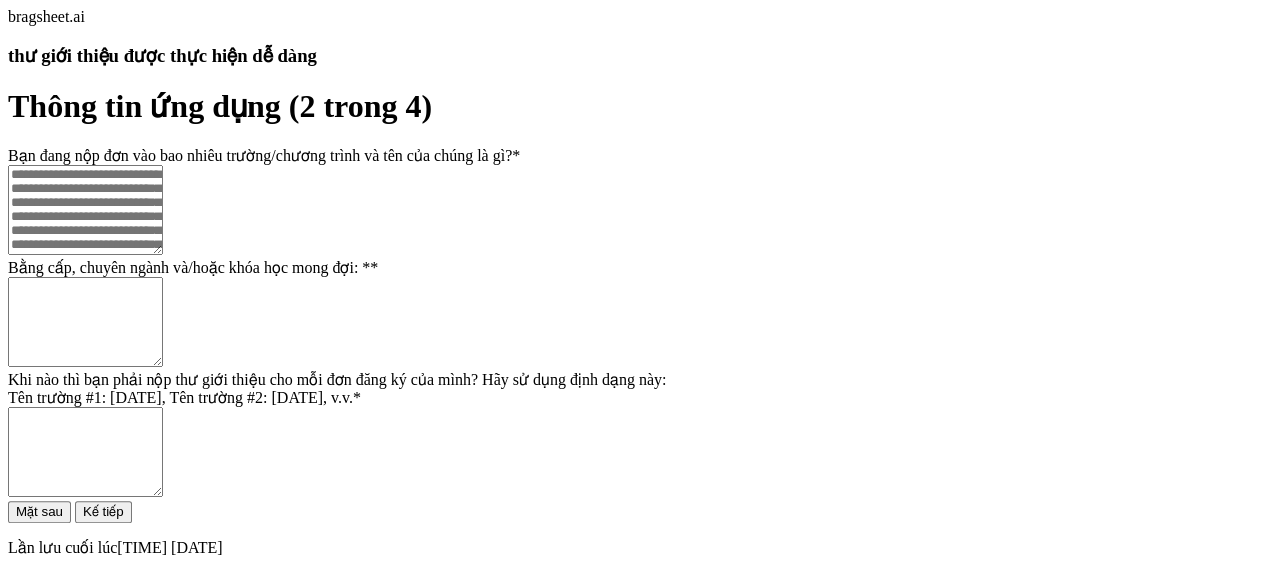 click on "Khi nào thì bạn phải nộp thư giới thiệu cho mỗi đơn đăng ký của mình? Hãy sử dụng định dạng này:  Tên trường #1: [DATE], Tên trường #2: [DATE], v.v.  *" at bounding box center (85, 452) 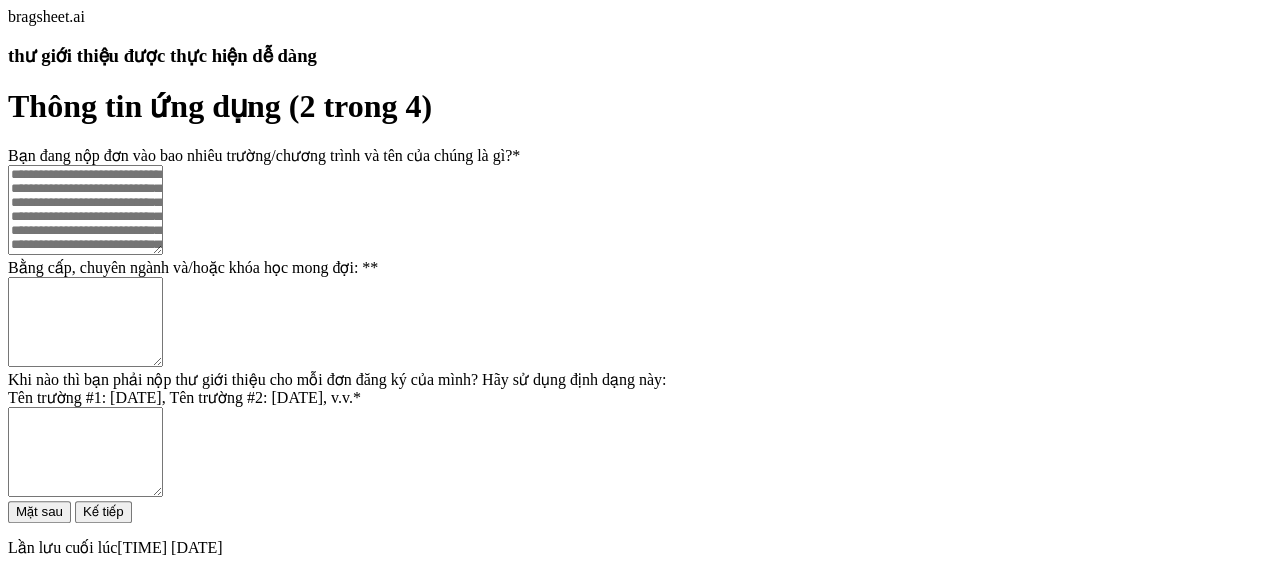 scroll, scrollTop: 0, scrollLeft: 0, axis: both 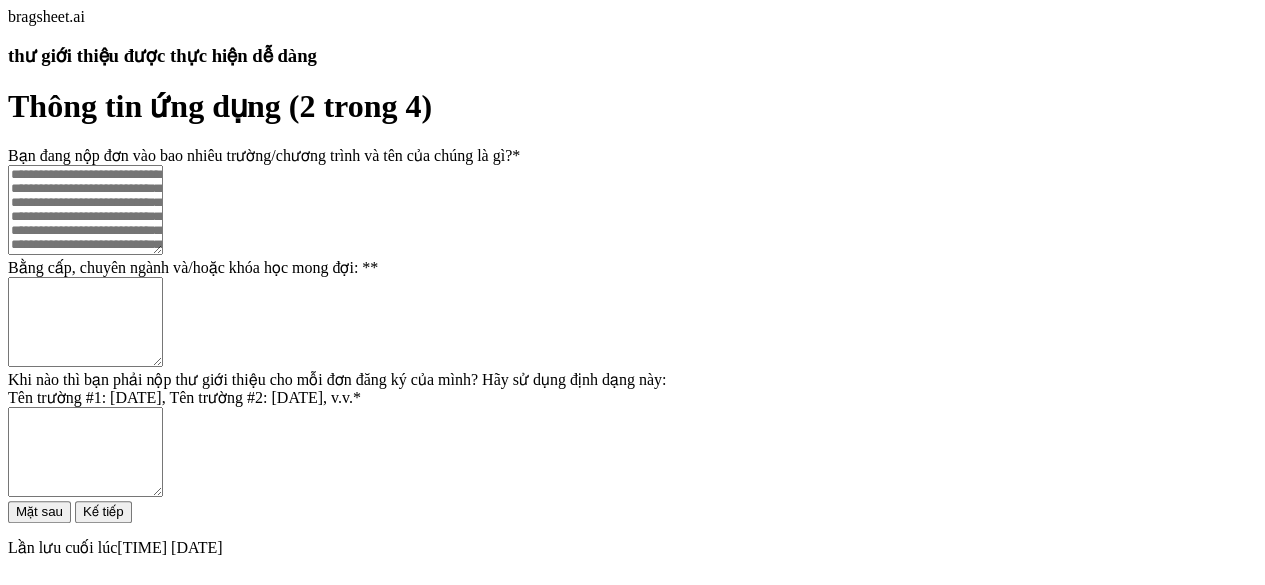 click on "Bạn đang nộp đơn vào bao nhiêu trường/chương trình và tên của chúng là gì?  *" at bounding box center (85, 210) 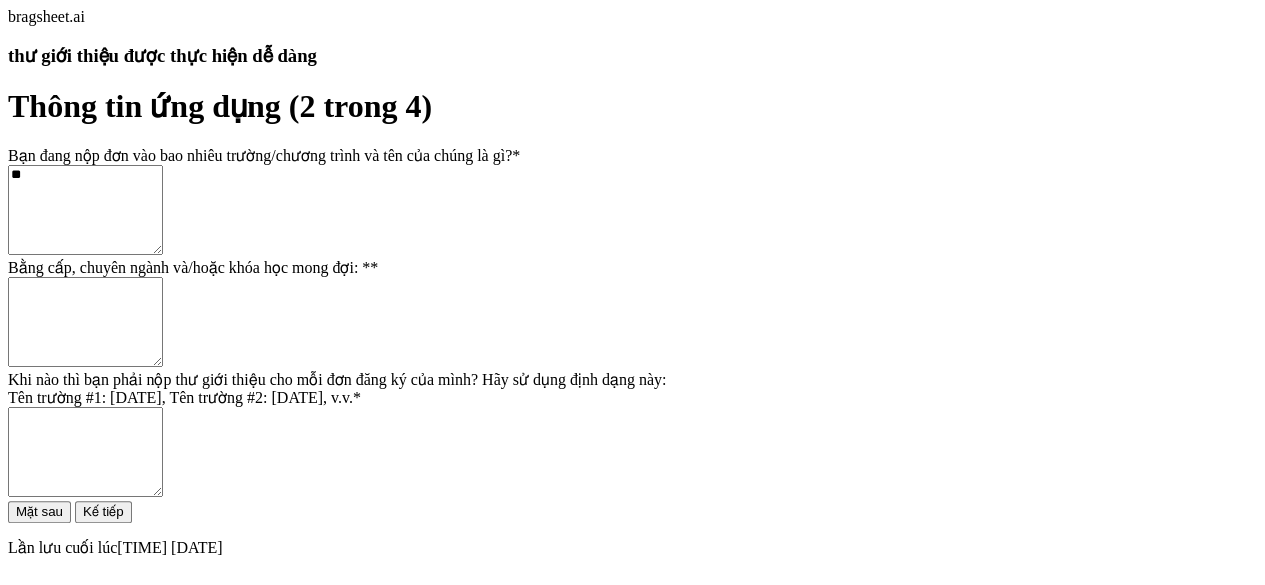 type on "*" 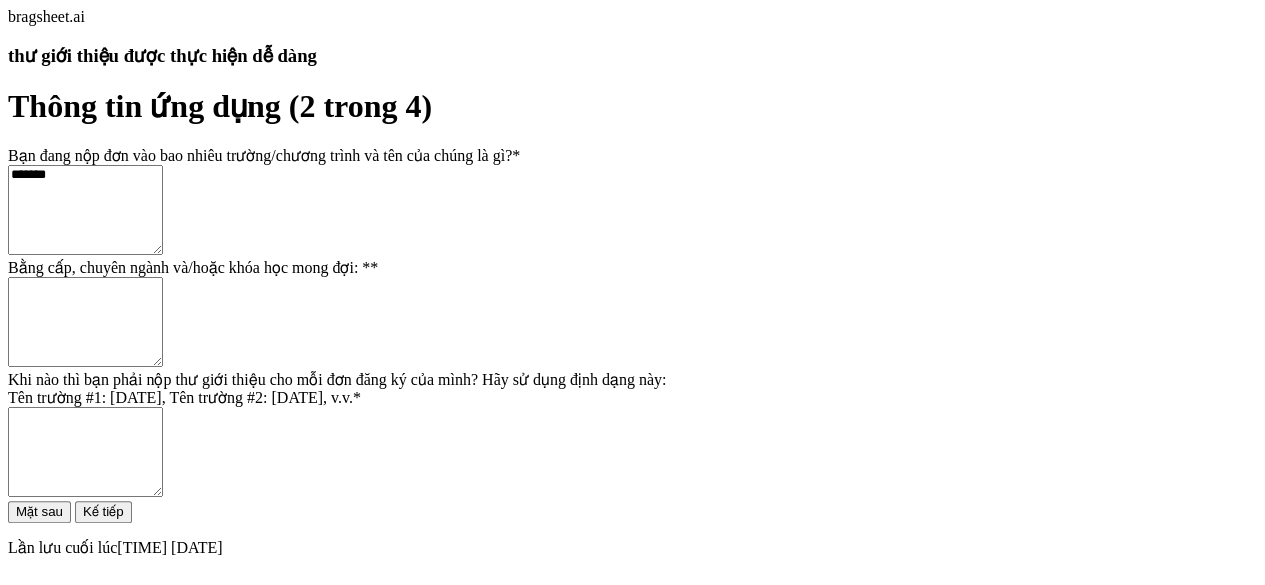 paste on "**********" 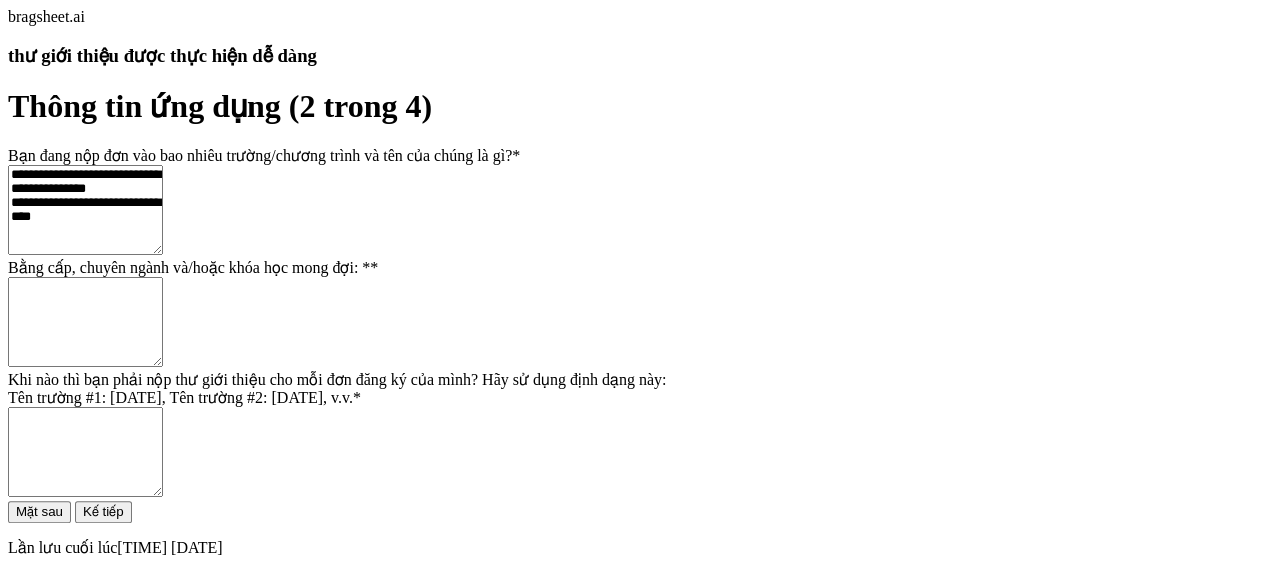 click on "**********" at bounding box center [85, 210] 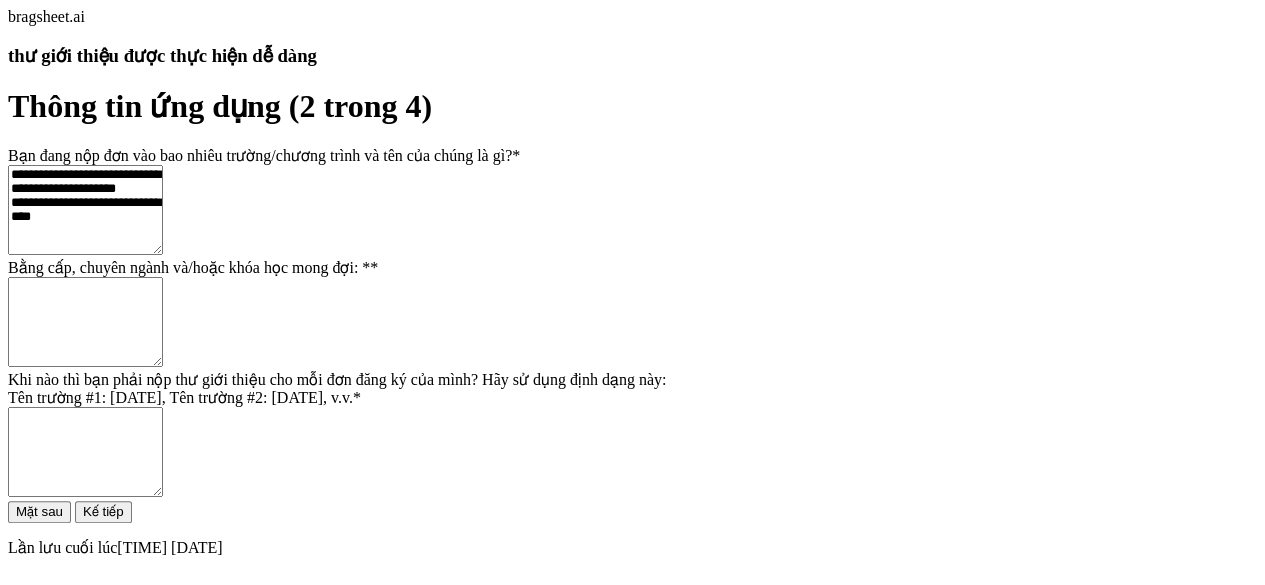 click on "[REDACTED]
[REDACTED]" at bounding box center [85, 210] 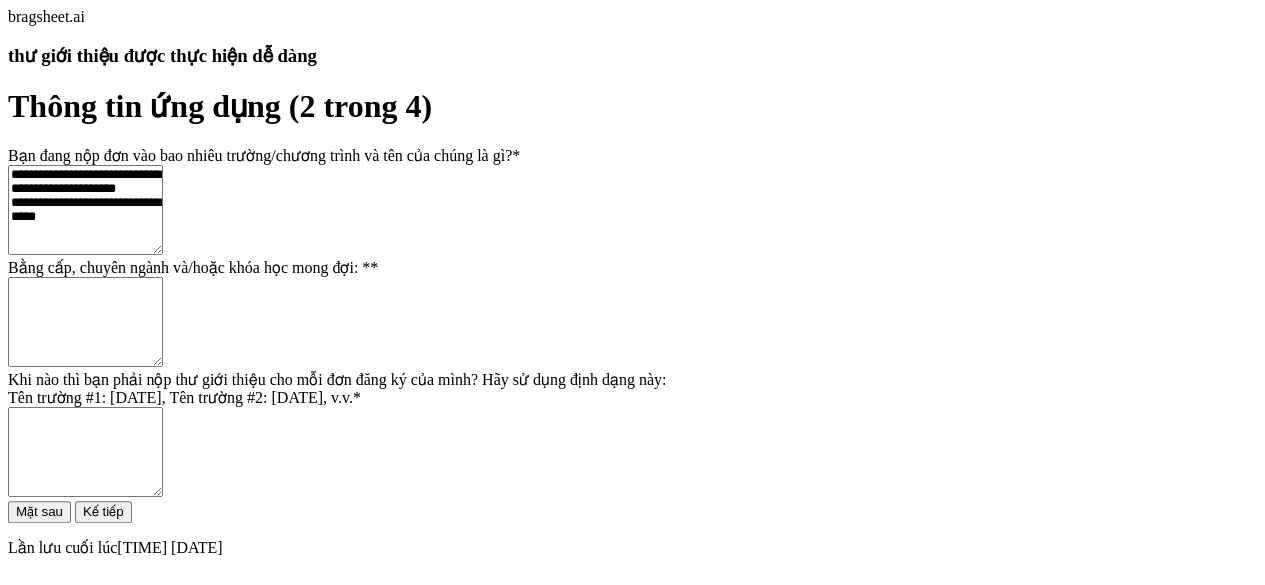 paste on "**********" 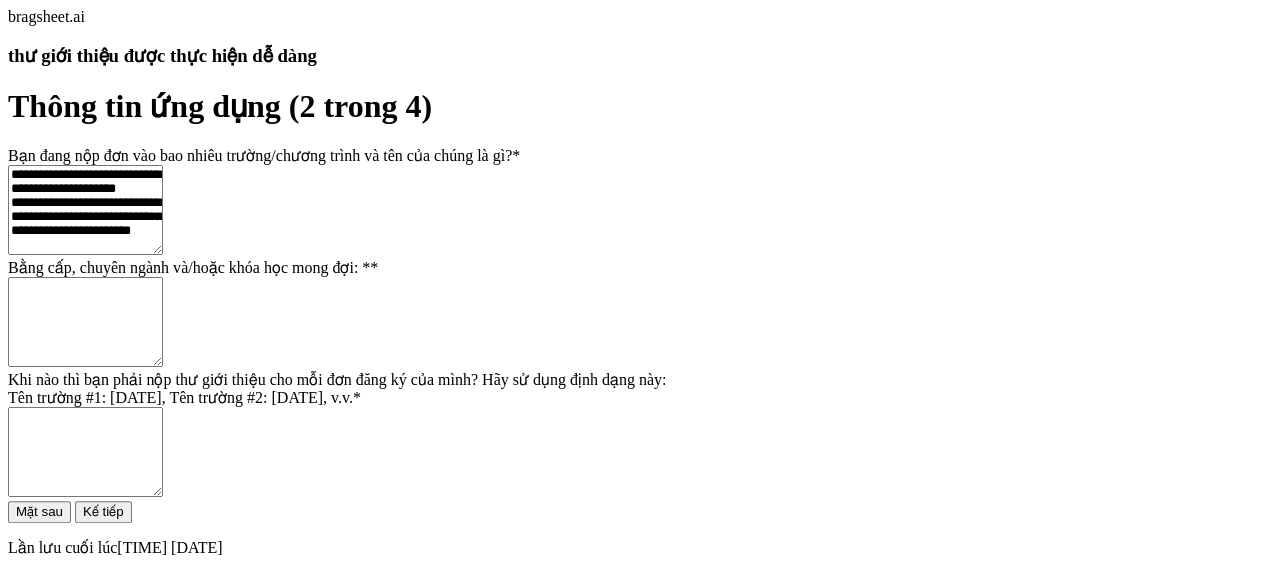 scroll, scrollTop: 260, scrollLeft: 0, axis: vertical 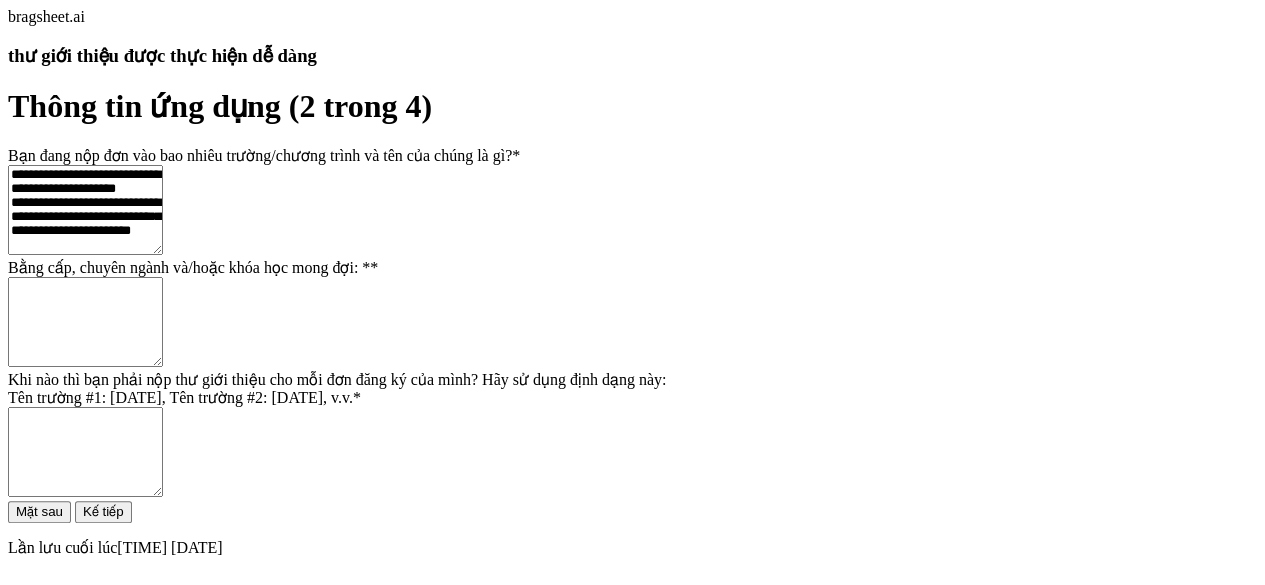 type on "[REDACTED]
[REDACTED]" 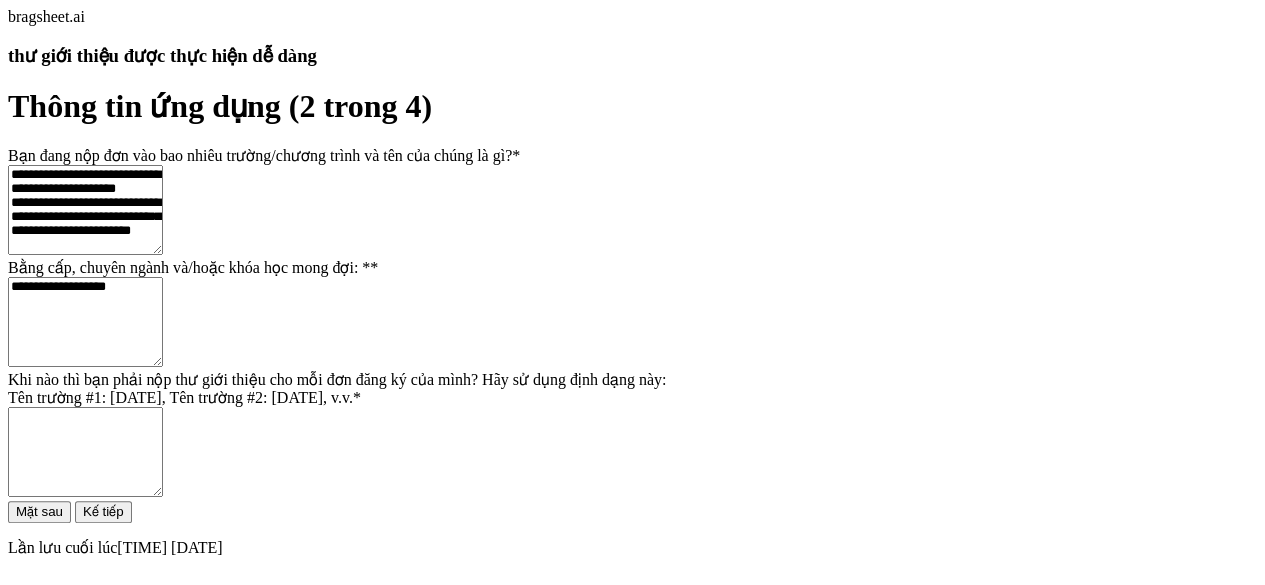 scroll, scrollTop: 374, scrollLeft: 0, axis: vertical 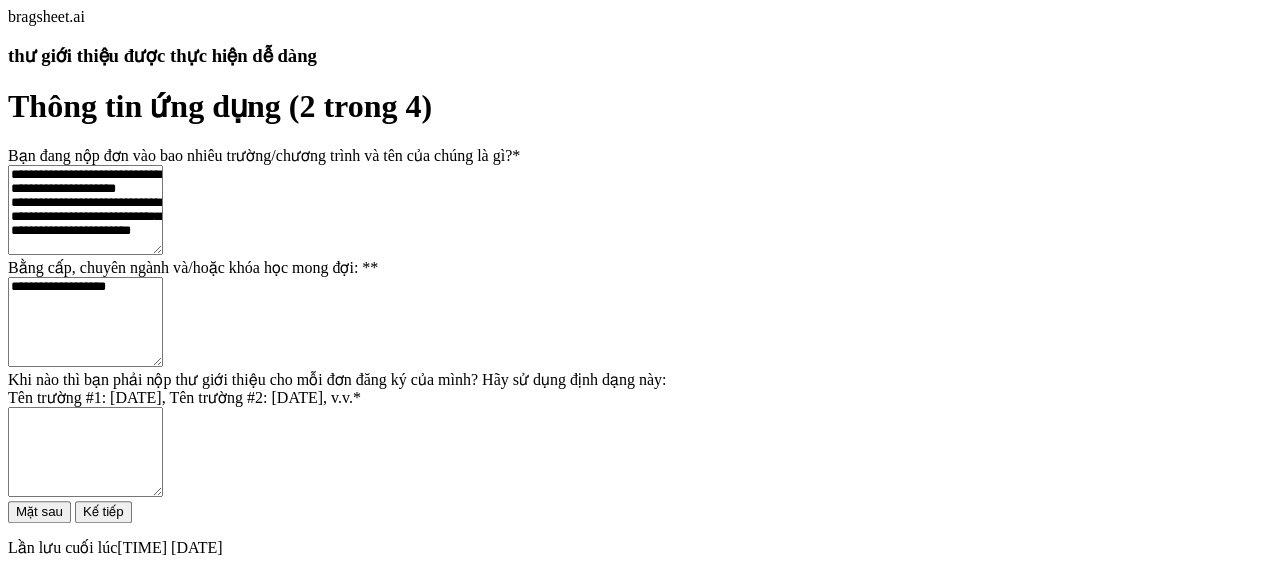 type on "**********" 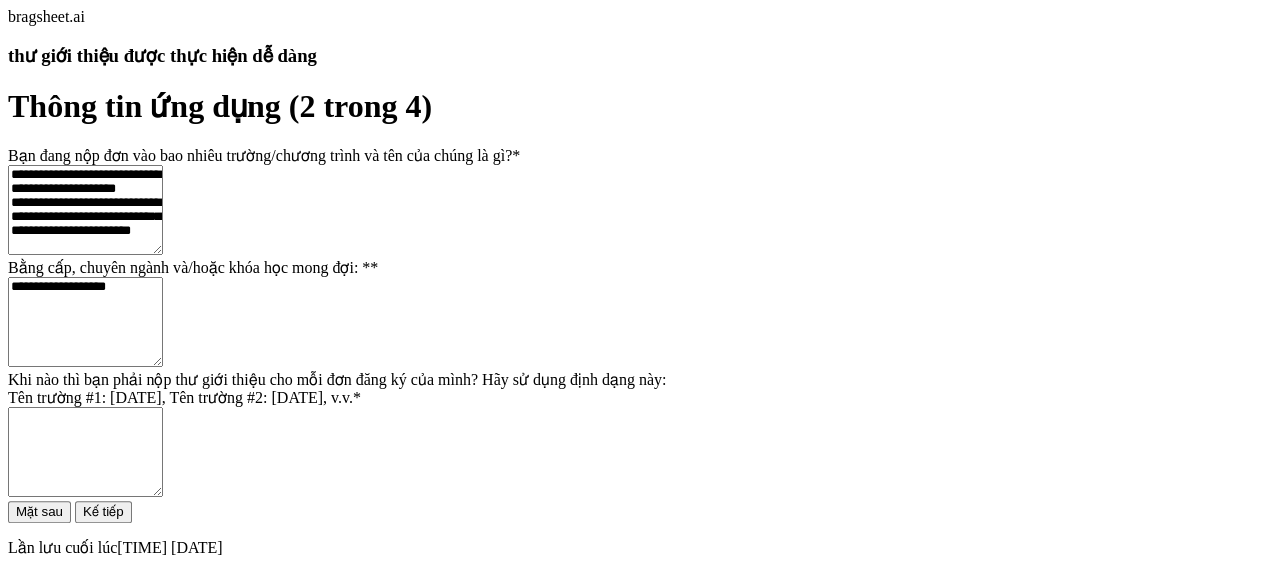 scroll, scrollTop: 452, scrollLeft: 0, axis: vertical 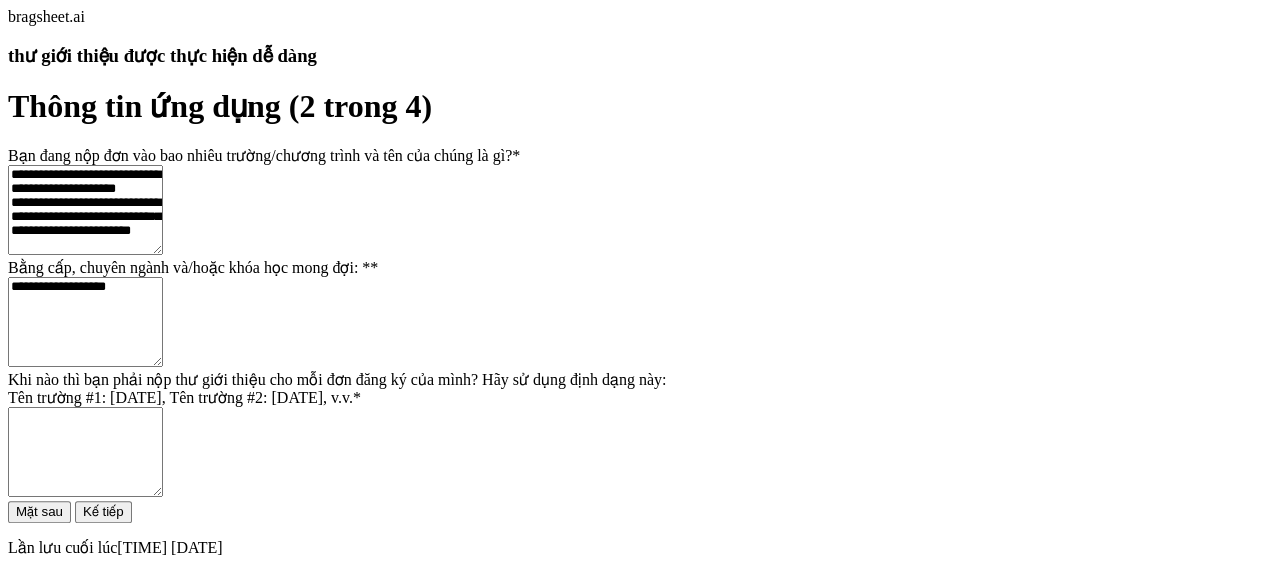 click on "Khi nào thì bạn phải nộp thư giới thiệu cho mỗi đơn đăng ký của mình? Hãy sử dụng định dạng này:  Tên trường #1: [DATE], Tên trường #2: [DATE], v.v.  *" at bounding box center (85, 452) 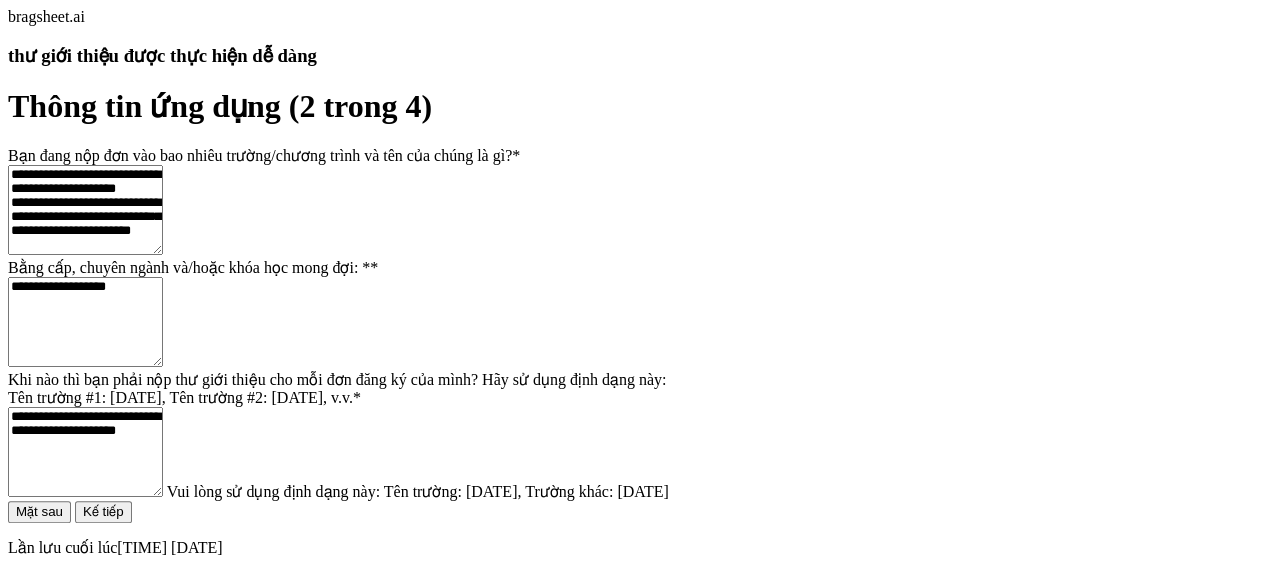 click on "**********" at bounding box center (85, 452) 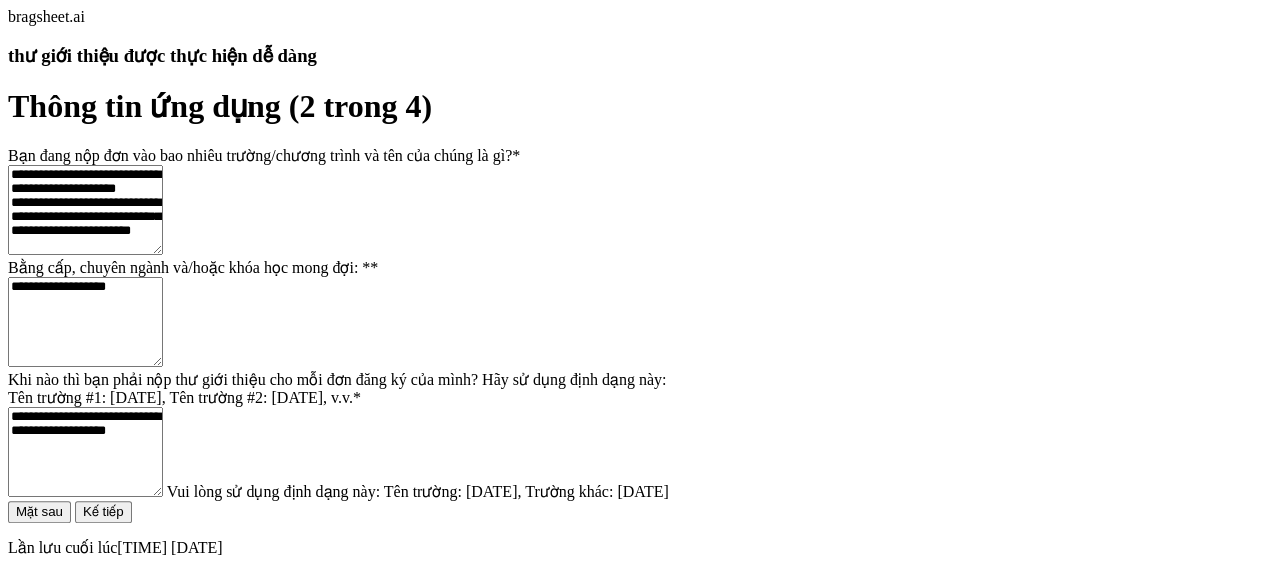 click on "**********" at bounding box center (85, 452) 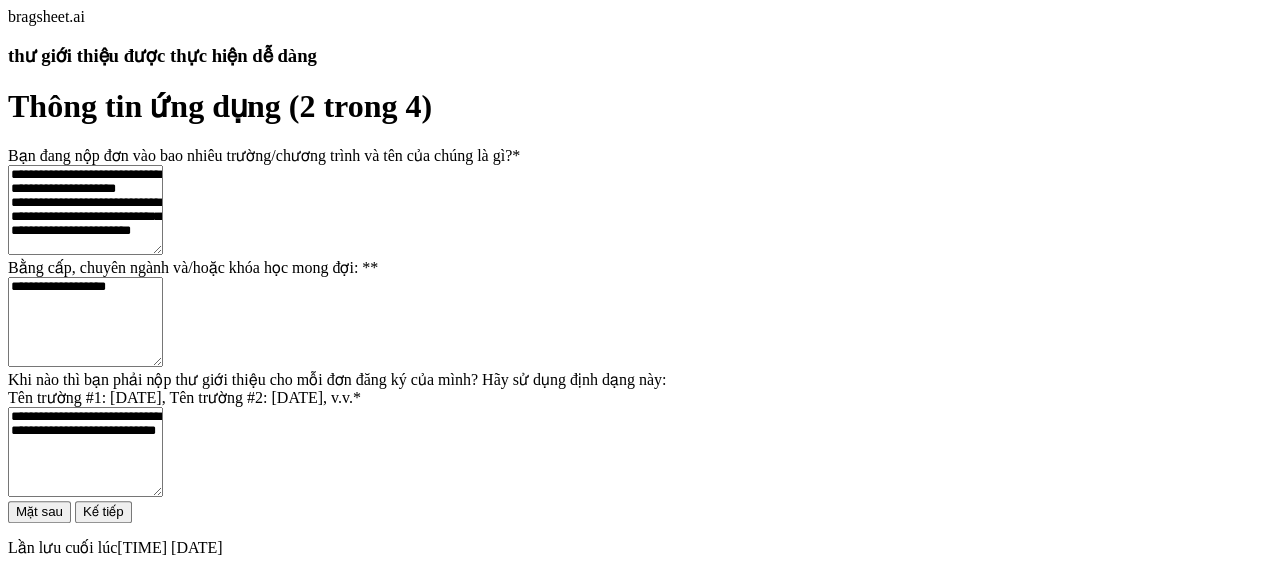 scroll, scrollTop: 0, scrollLeft: 0, axis: both 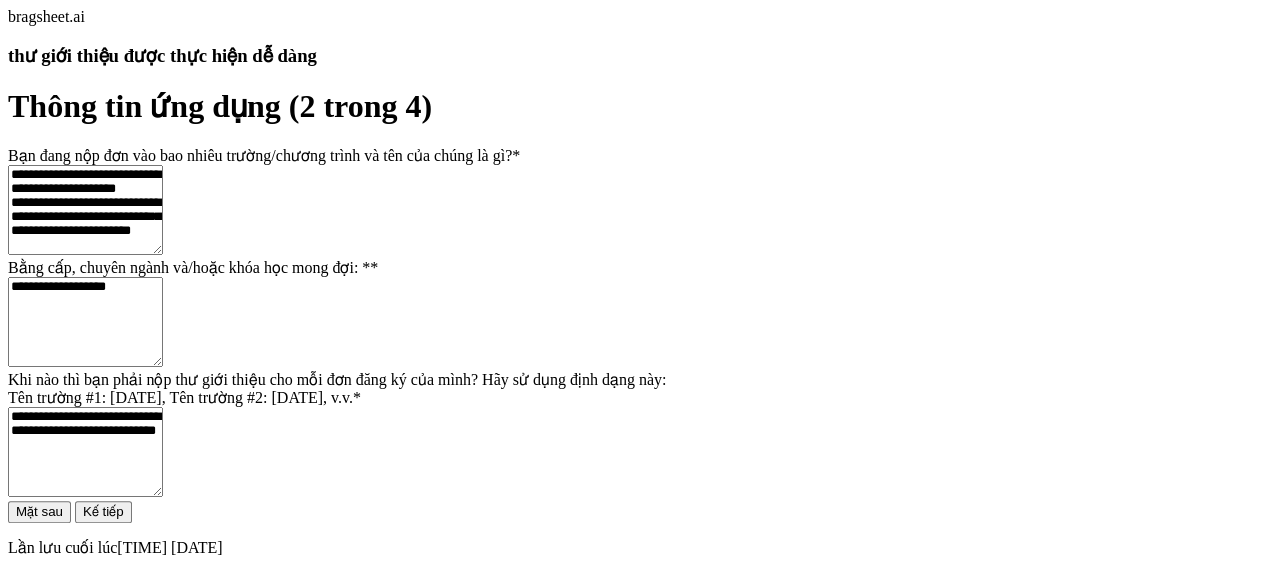 drag, startPoint x: 404, startPoint y: 322, endPoint x: 254, endPoint y: 309, distance: 150.56229 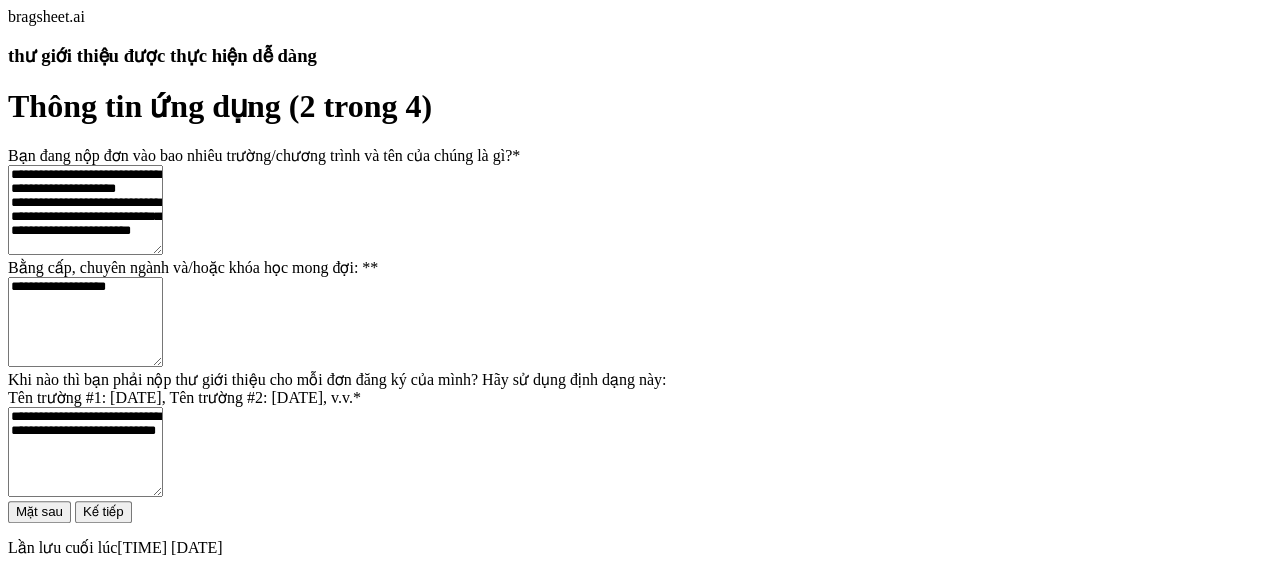 scroll, scrollTop: 452, scrollLeft: 0, axis: vertical 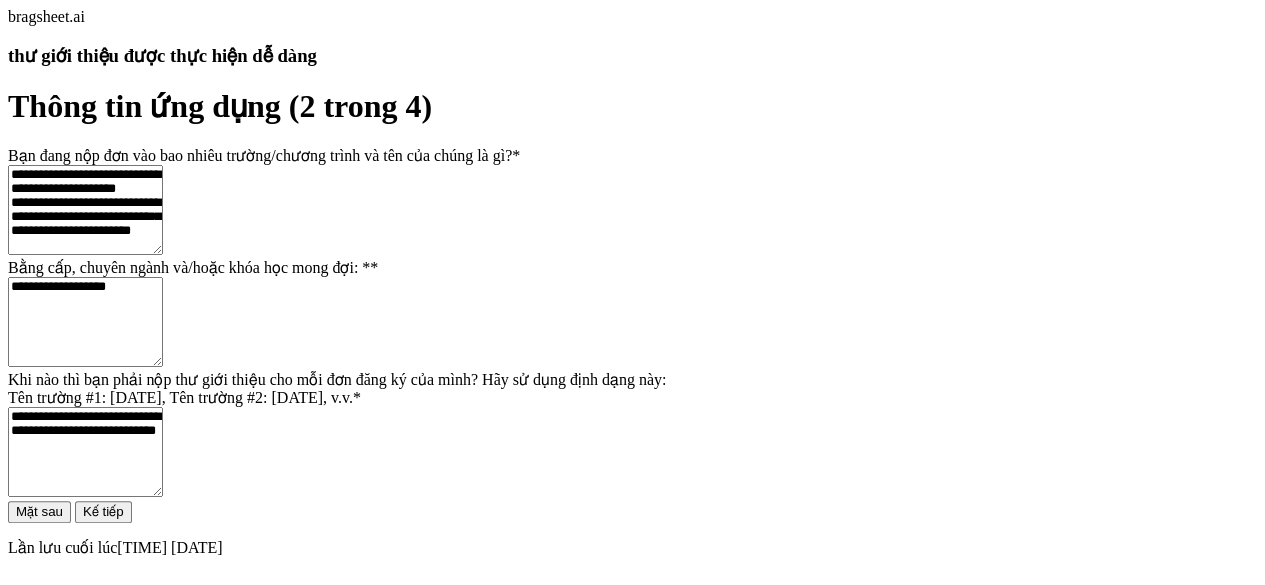 click on "**********" at bounding box center [85, 452] 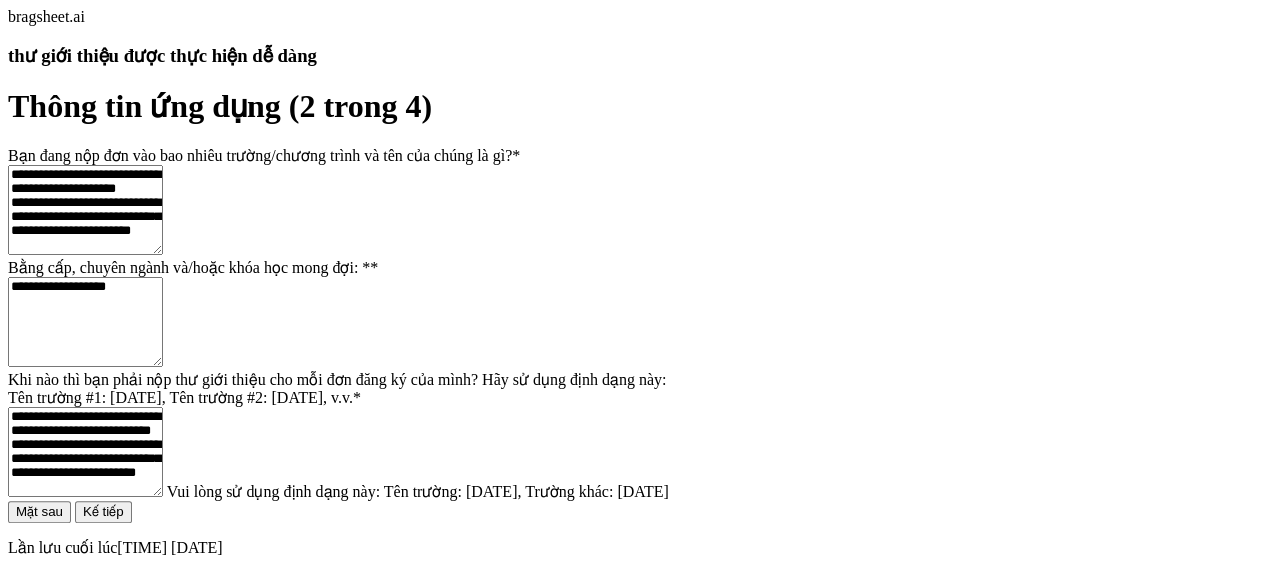 drag, startPoint x: 322, startPoint y: 263, endPoint x: 242, endPoint y: 267, distance: 80.09994 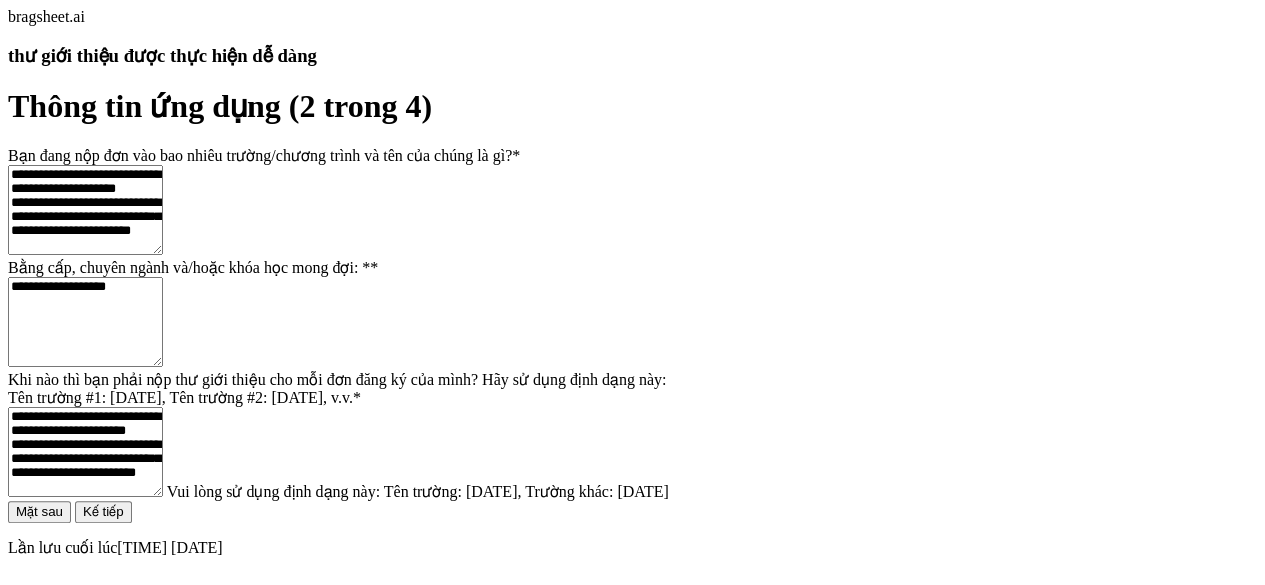 click on "**********" at bounding box center [85, 452] 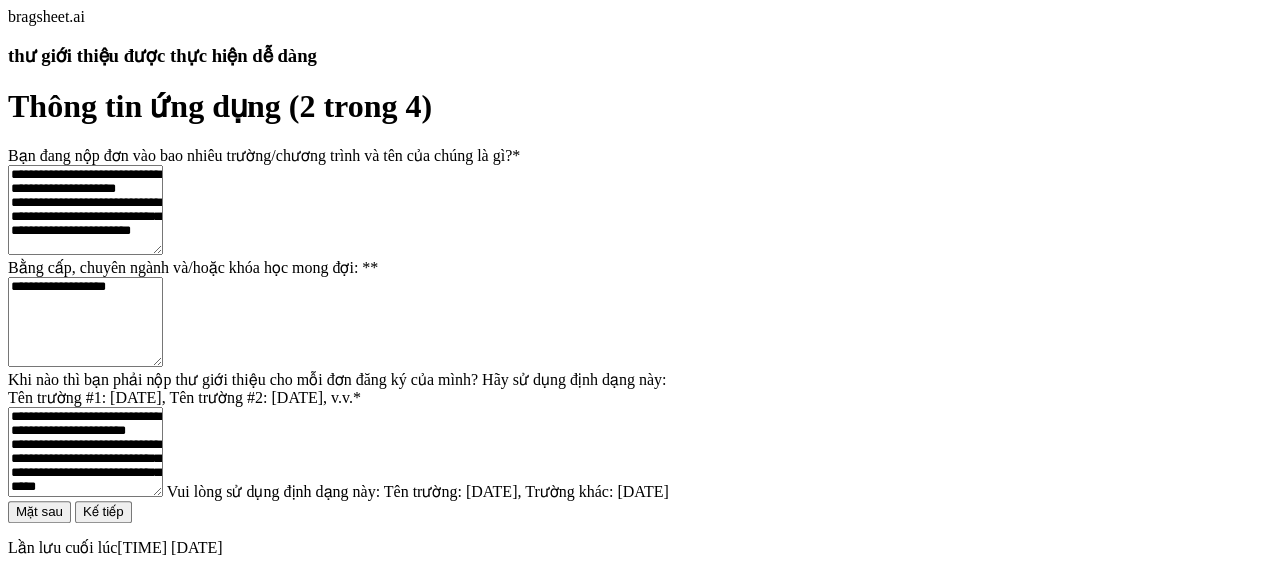click on "**********" at bounding box center [85, 452] 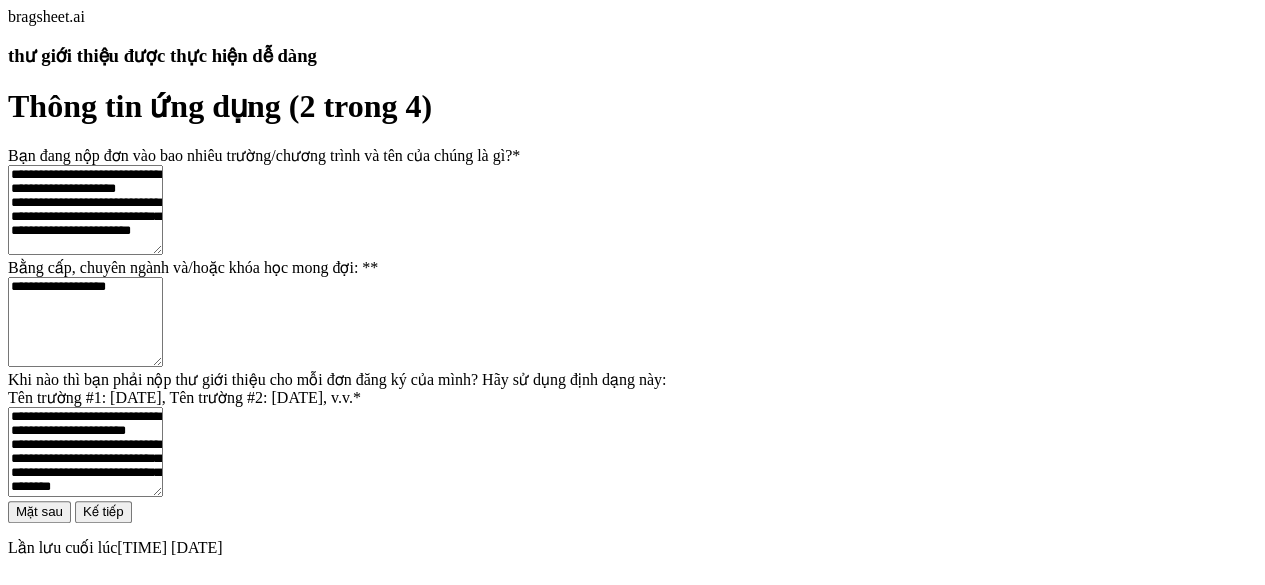 type on "[REDACTED]
[REDACTED]" 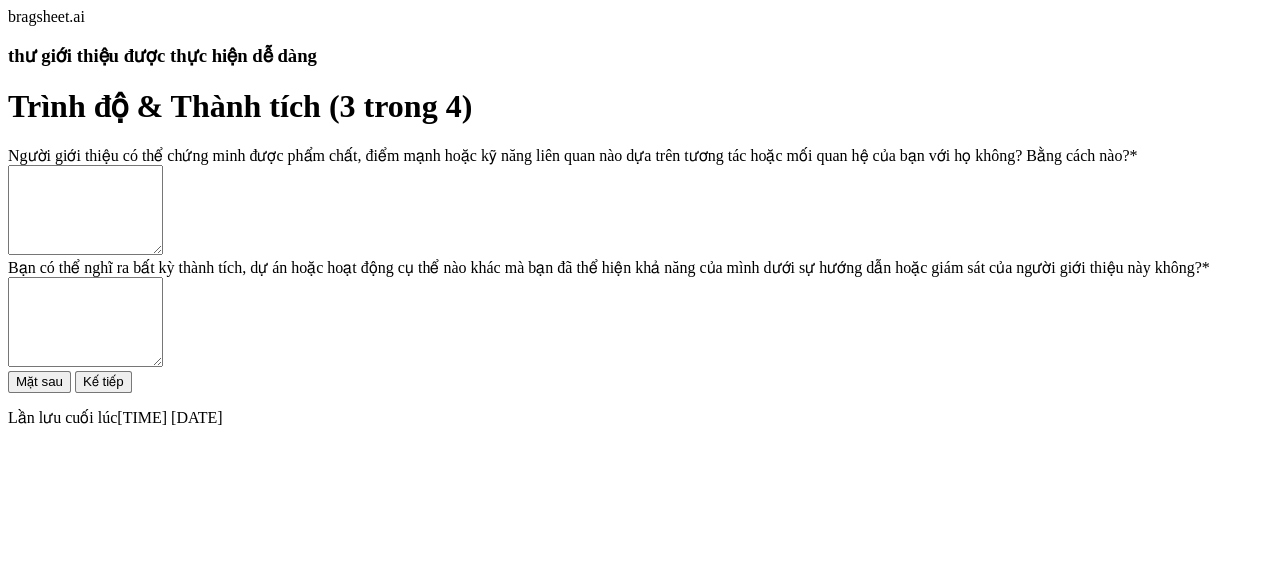 scroll, scrollTop: 170, scrollLeft: 0, axis: vertical 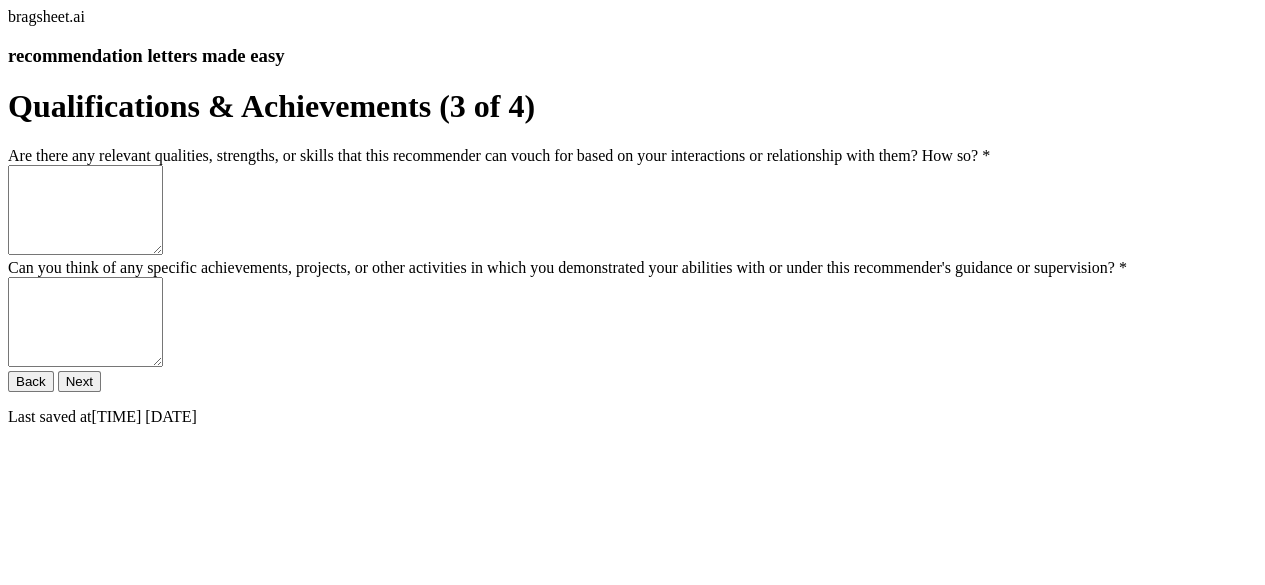 click on "Are there any relevant qualities, strengths, or skills that this
recommender can vouch for based on your interactions or
relationship with them? How so?   *" at bounding box center [85, 210] 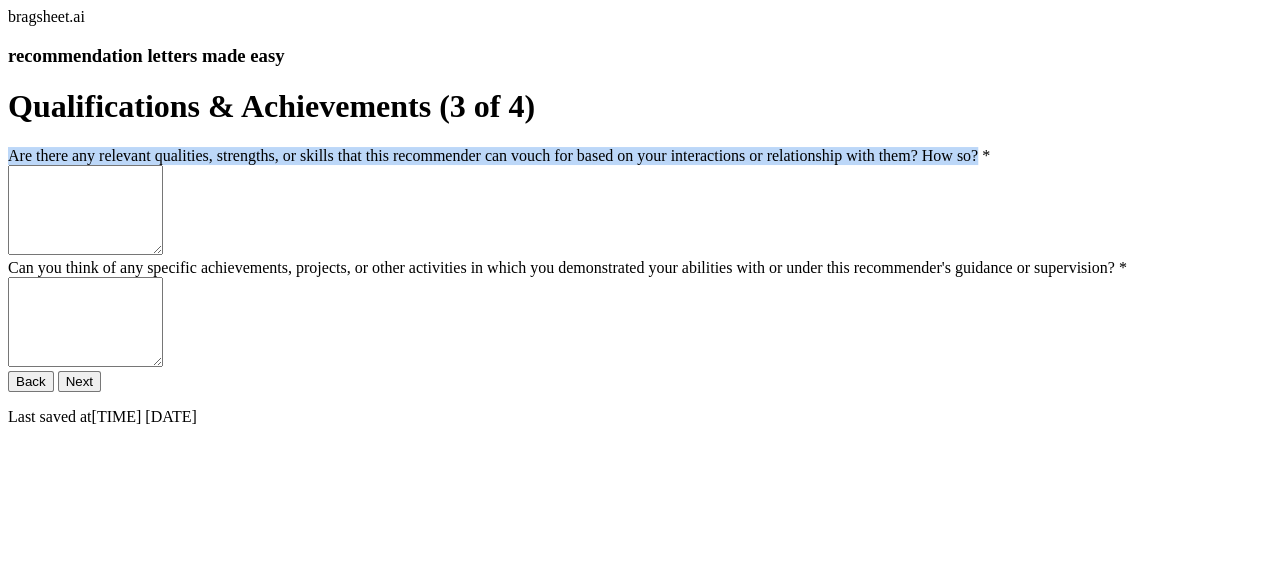 drag, startPoint x: 402, startPoint y: 128, endPoint x: 272, endPoint y: 77, distance: 139.64598 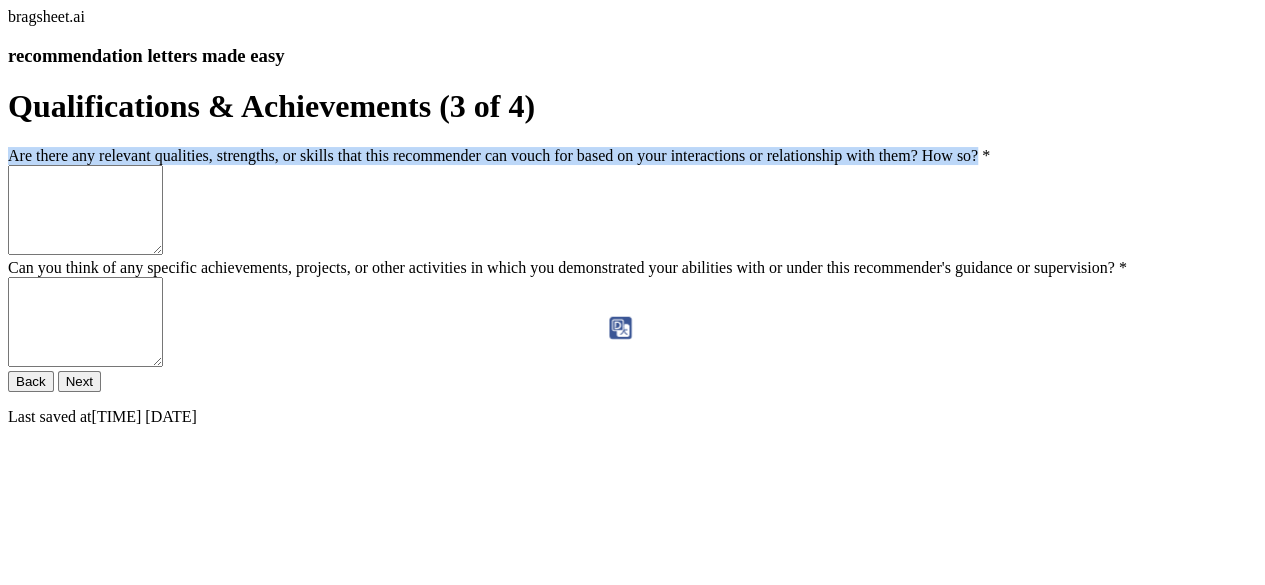 copy on "Are there any relevant qualities, strengths, or skills that this
recommender can vouch for based on your interactions or
relationship with them? How so?" 